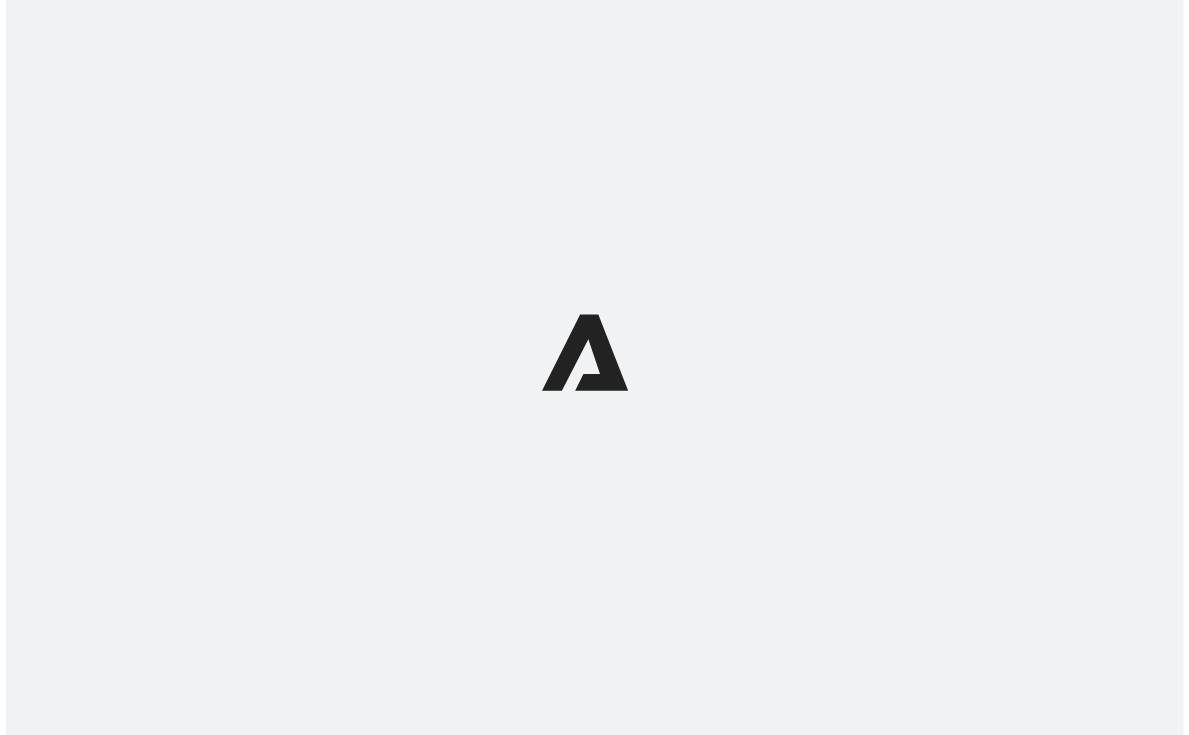 scroll, scrollTop: 0, scrollLeft: 0, axis: both 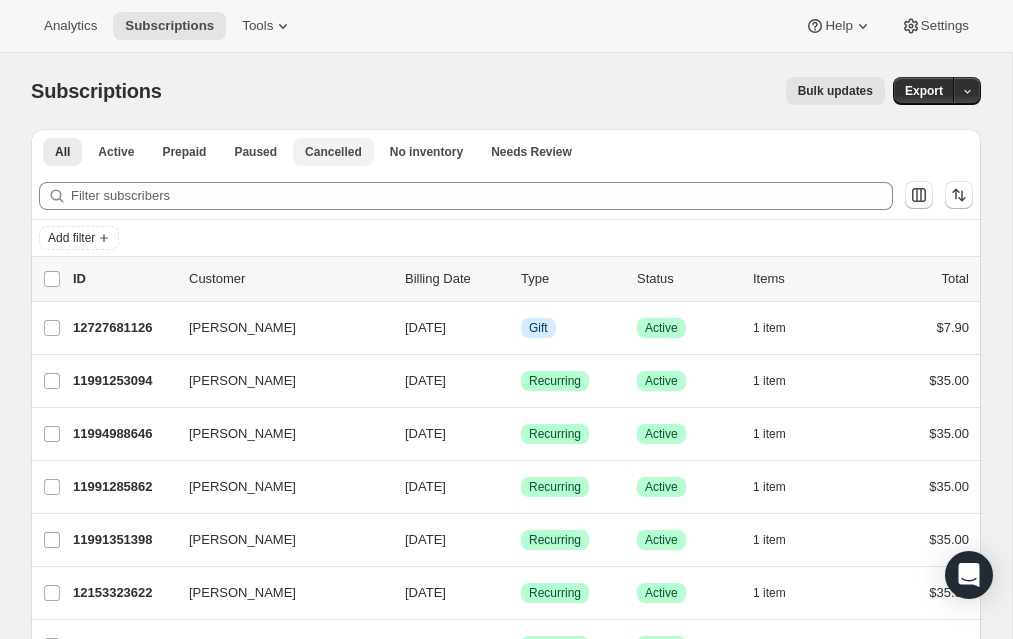 click on "Cancelled" at bounding box center (333, 152) 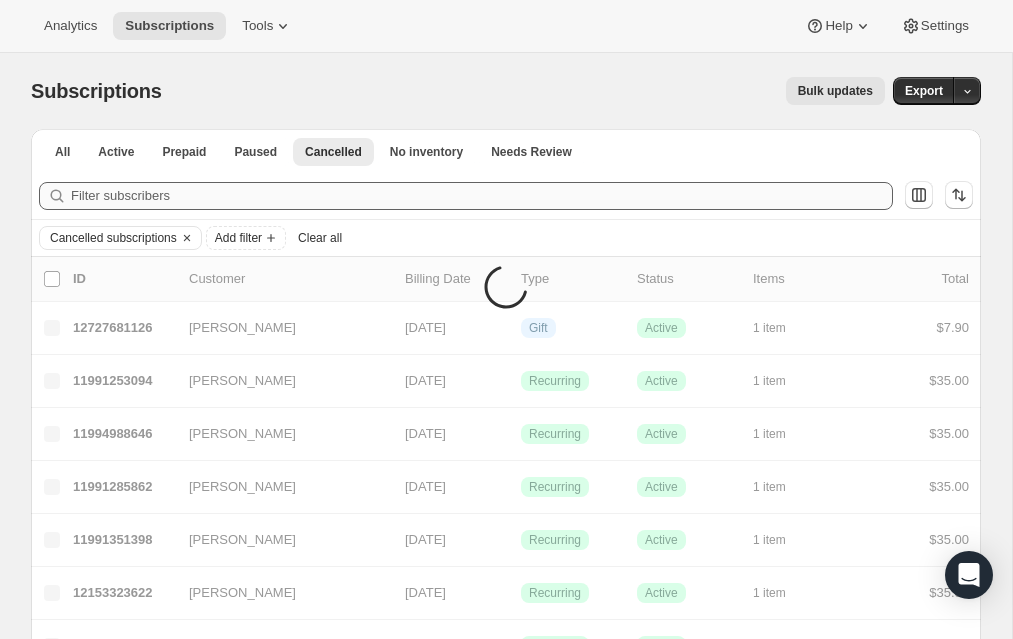 drag, startPoint x: 832, startPoint y: 25, endPoint x: 956, endPoint y: 200, distance: 214.47844 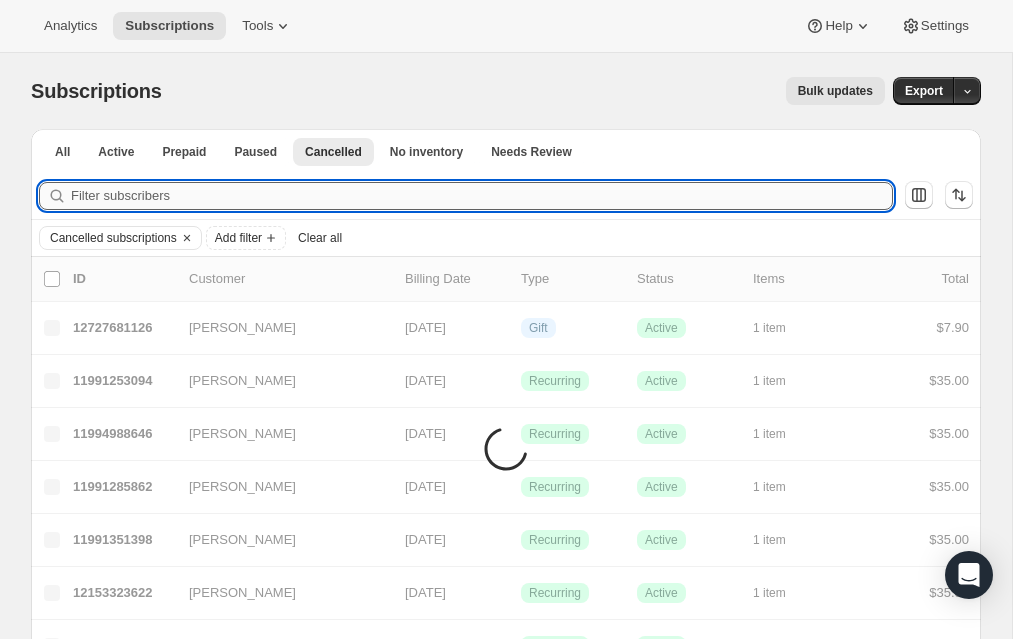 click on "Filter subscribers" at bounding box center [482, 196] 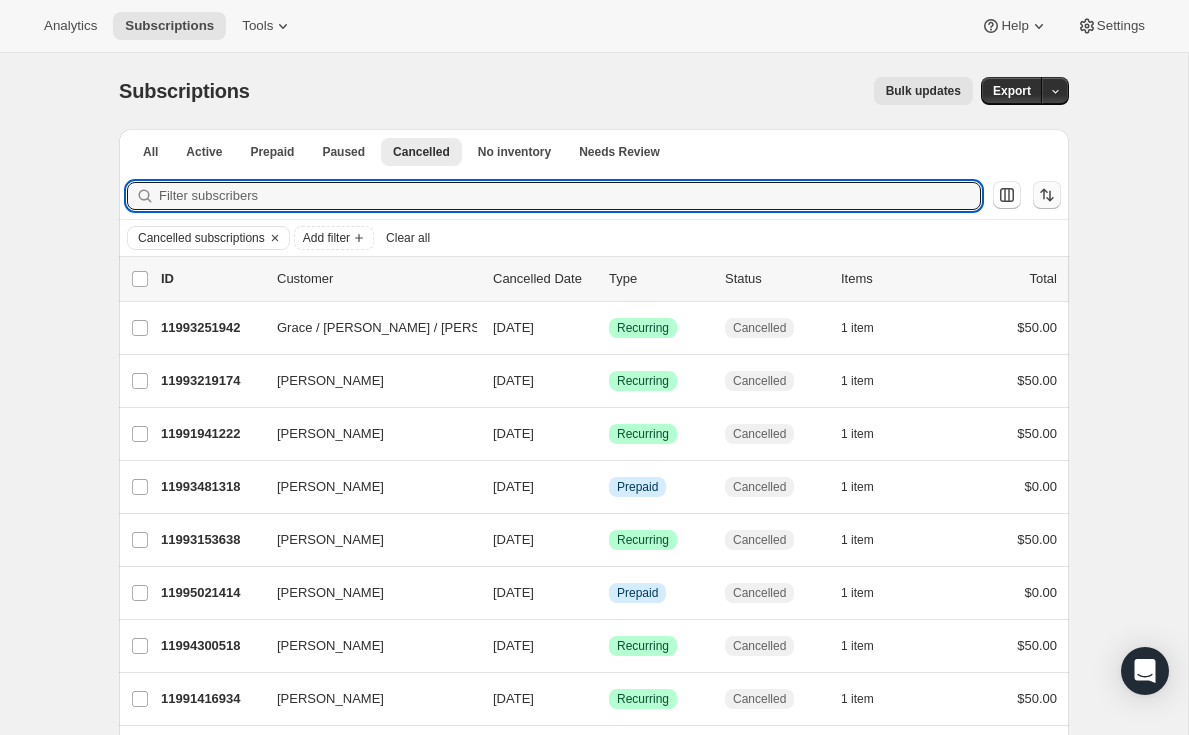 click 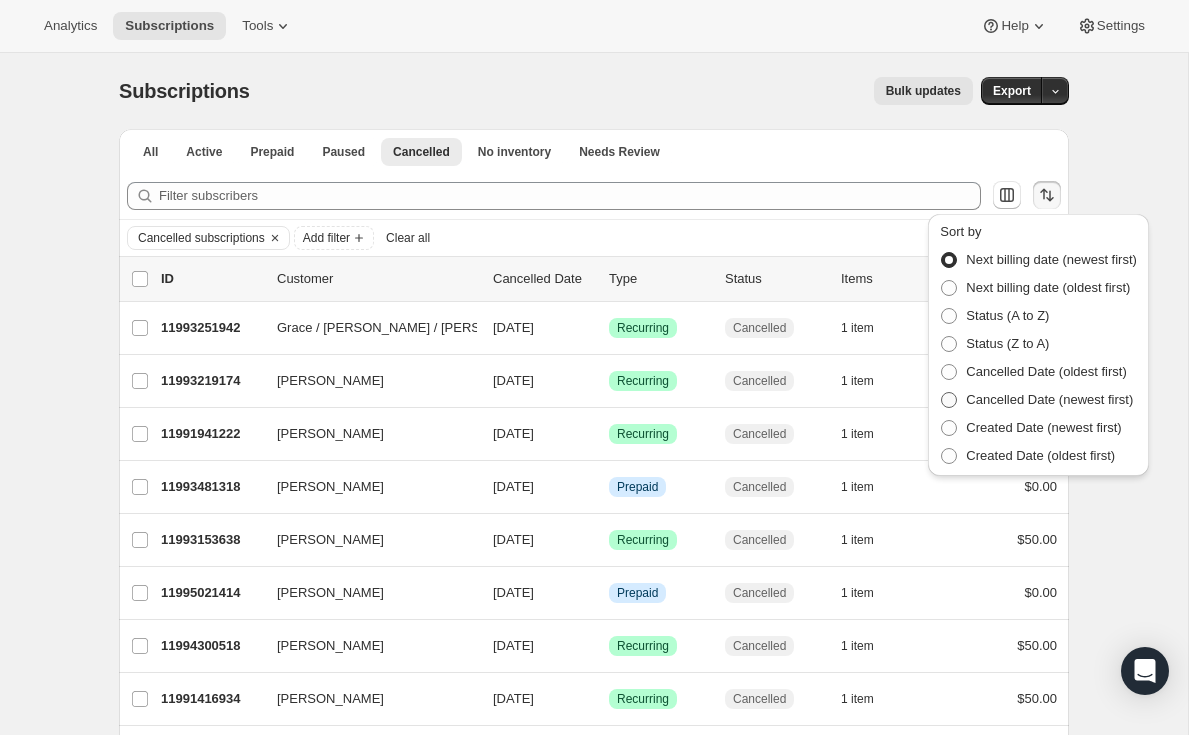 click at bounding box center (949, 400) 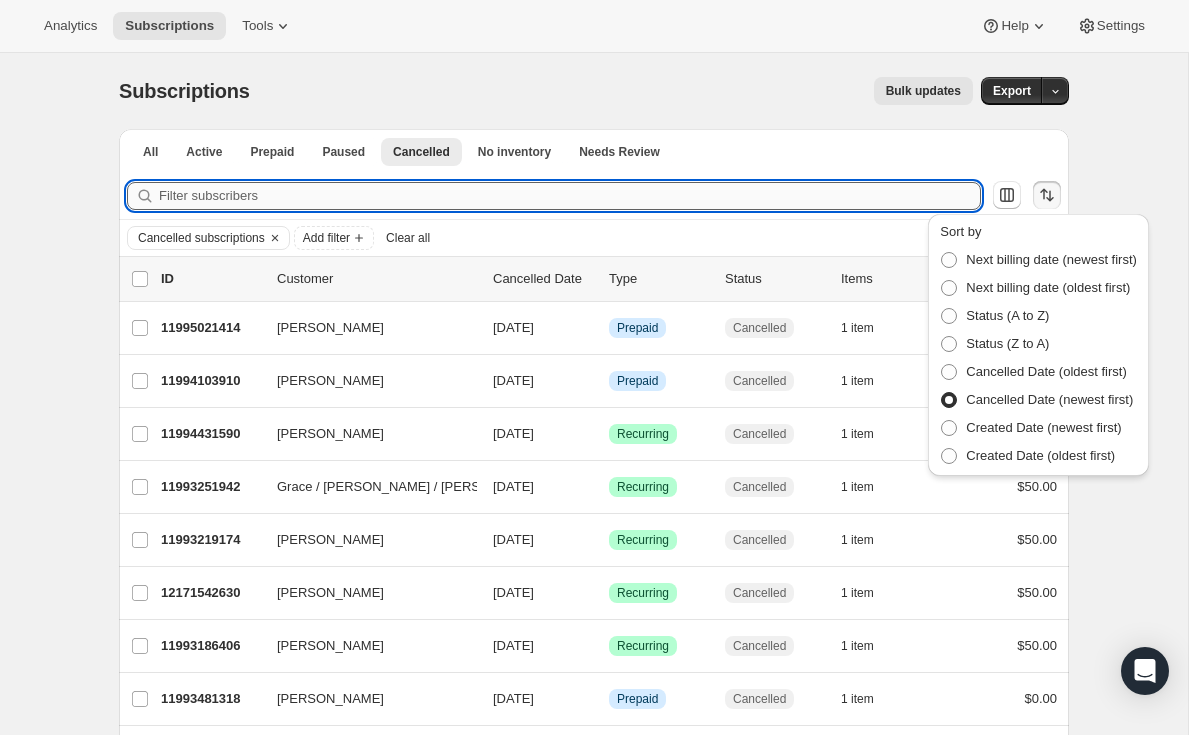click on "Filter subscribers" at bounding box center [570, 196] 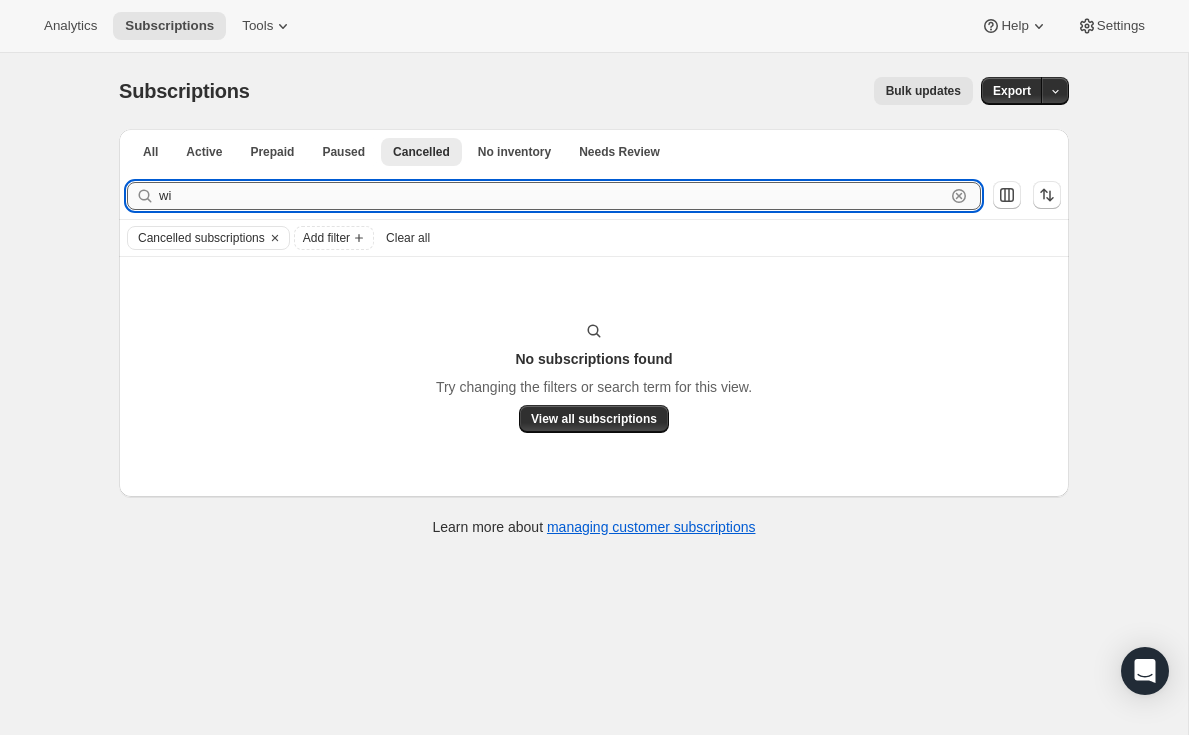 type on "w" 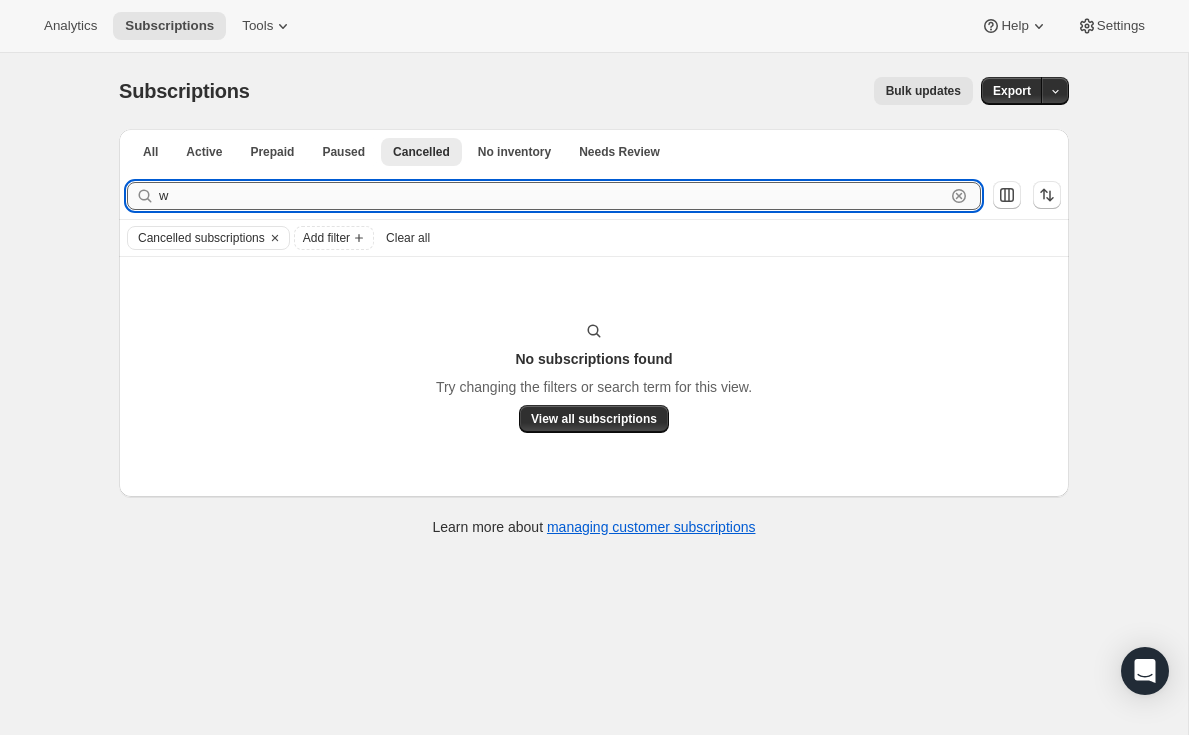 type 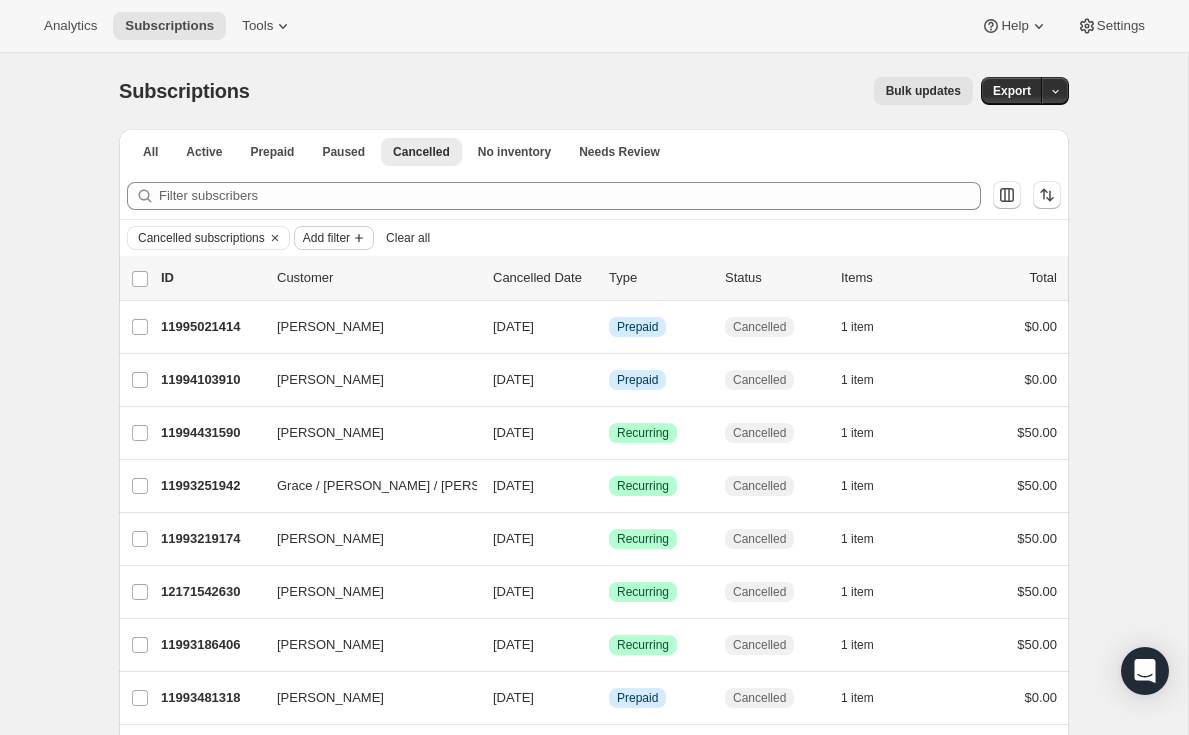 click on "Add filter" at bounding box center [334, 238] 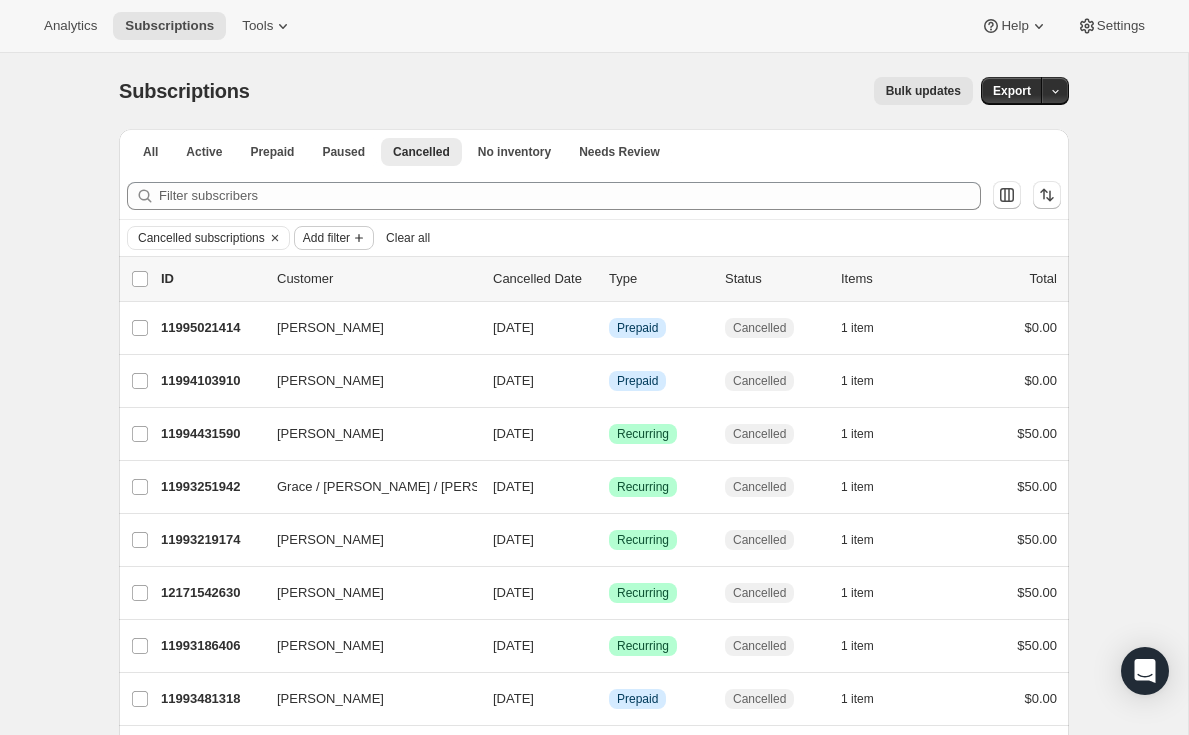 click on "Add filter" at bounding box center (326, 238) 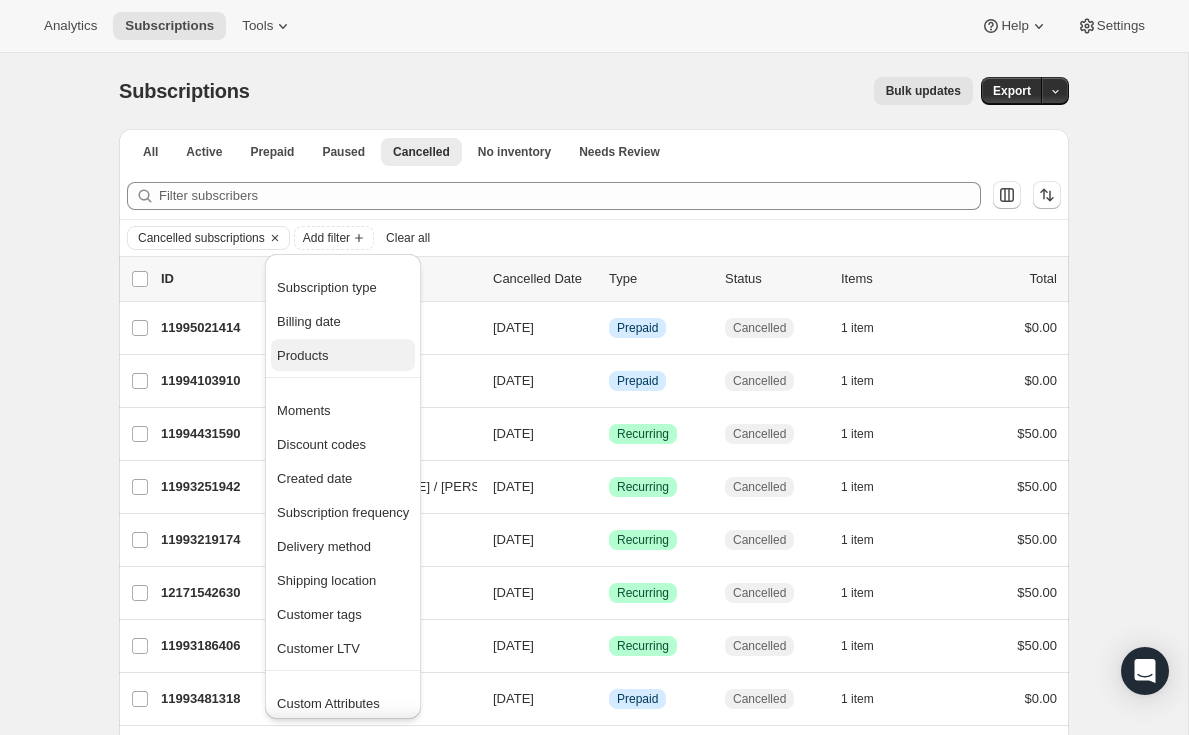 click on "Products" at bounding box center [302, 355] 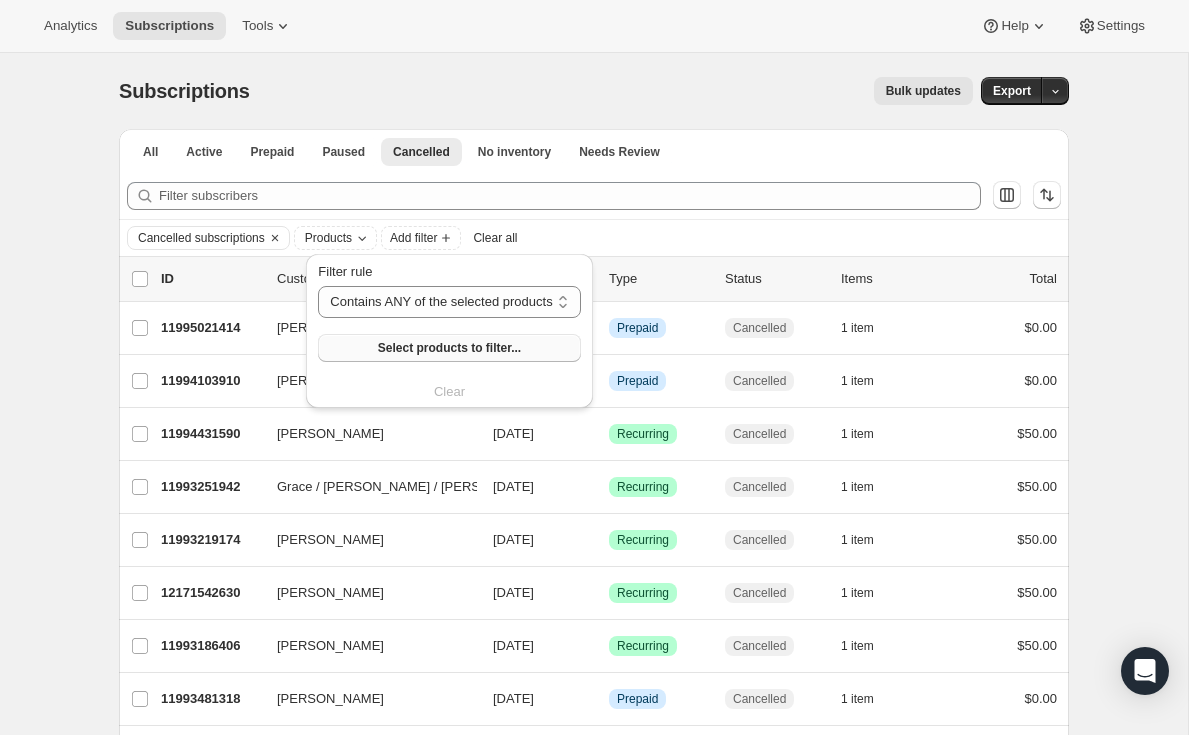 click on "Select products to filter..." at bounding box center (449, 348) 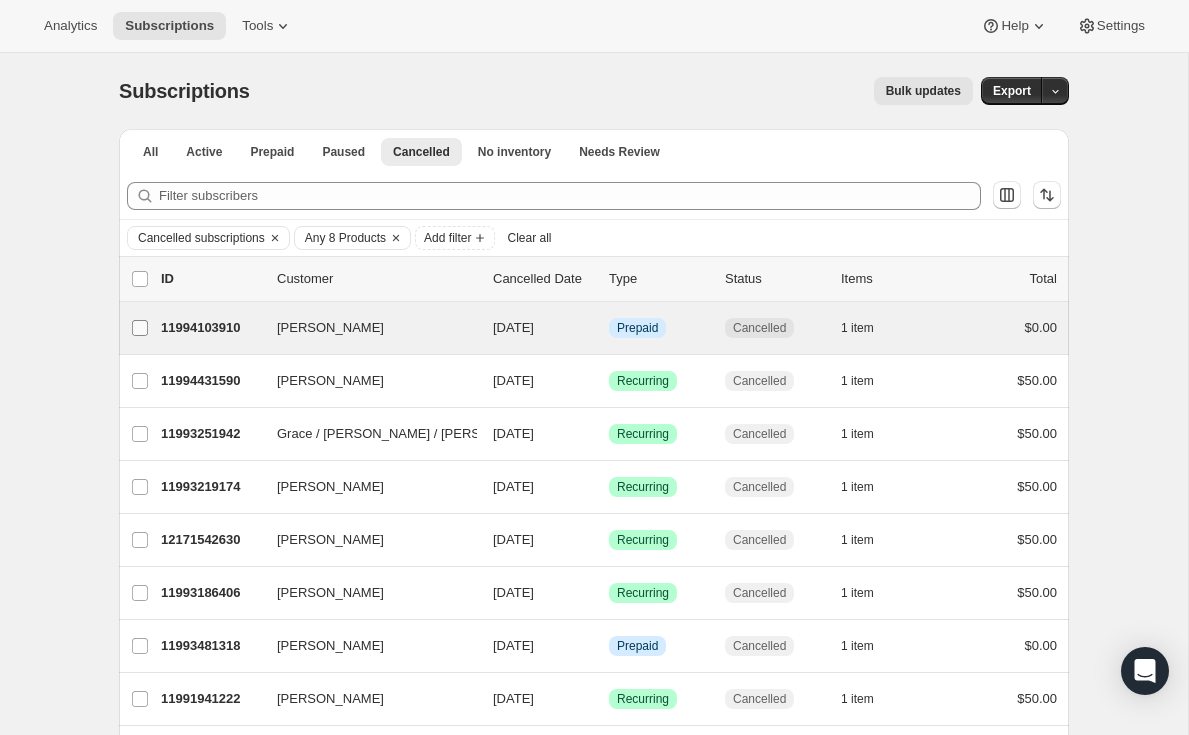 click on "[PERSON_NAME]" at bounding box center [140, 328] 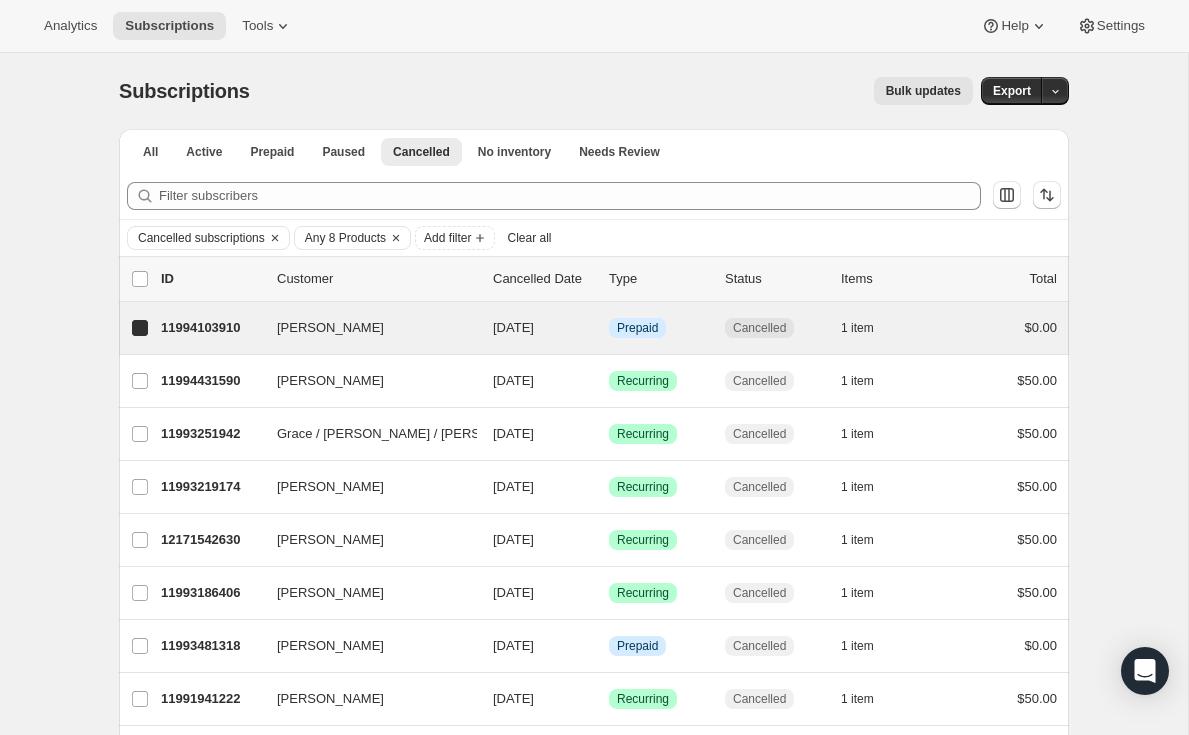checkbox on "true" 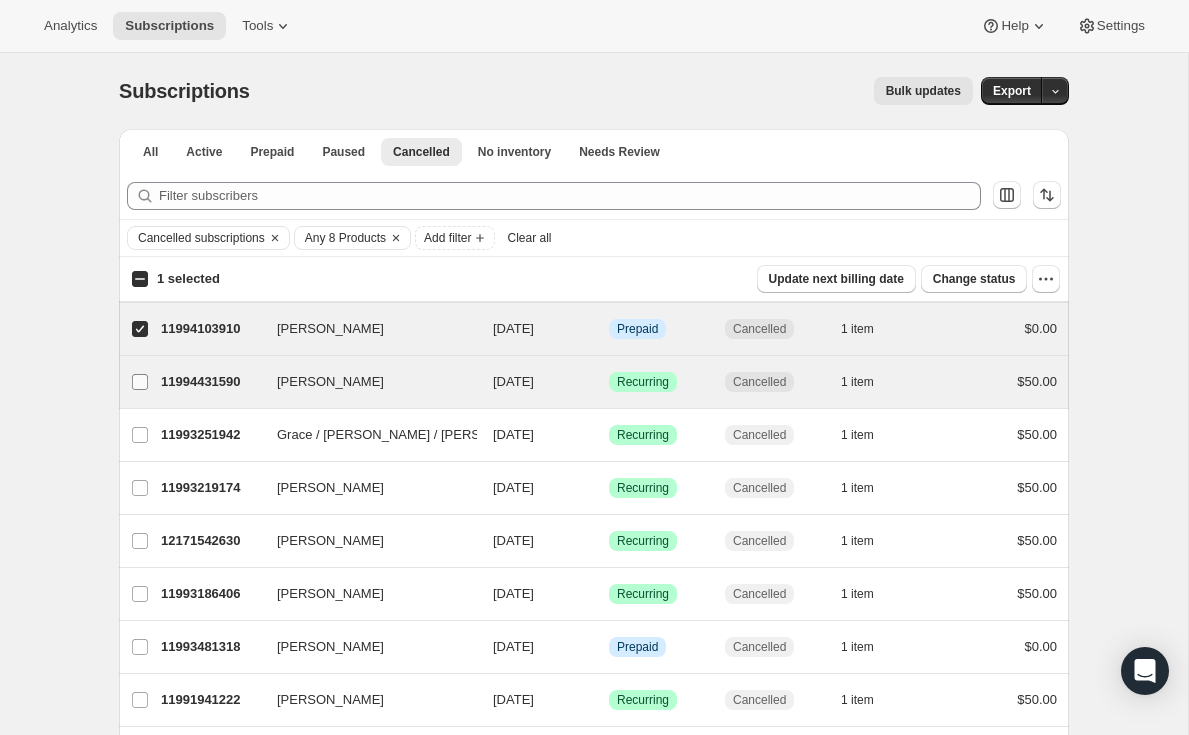 click on "[PERSON_NAME]" at bounding box center [140, 382] 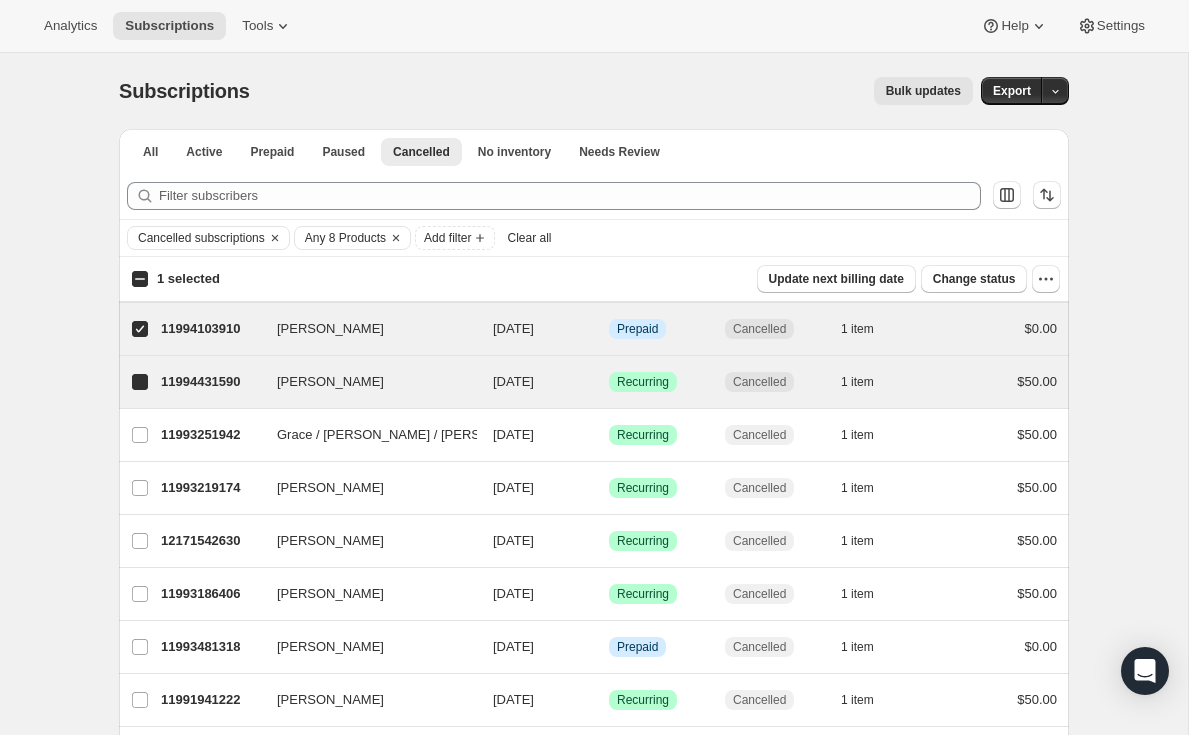 checkbox on "true" 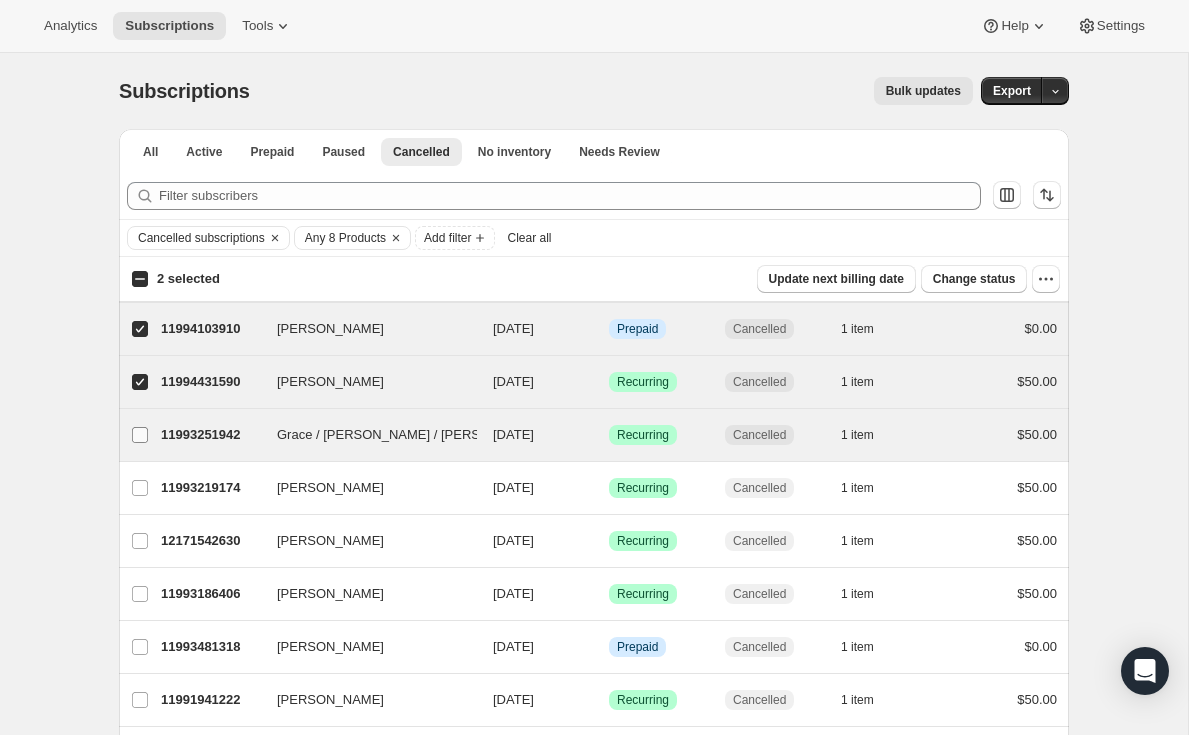 click on "Grace / [PERSON_NAME] / [PERSON_NAME]" at bounding box center [140, 435] 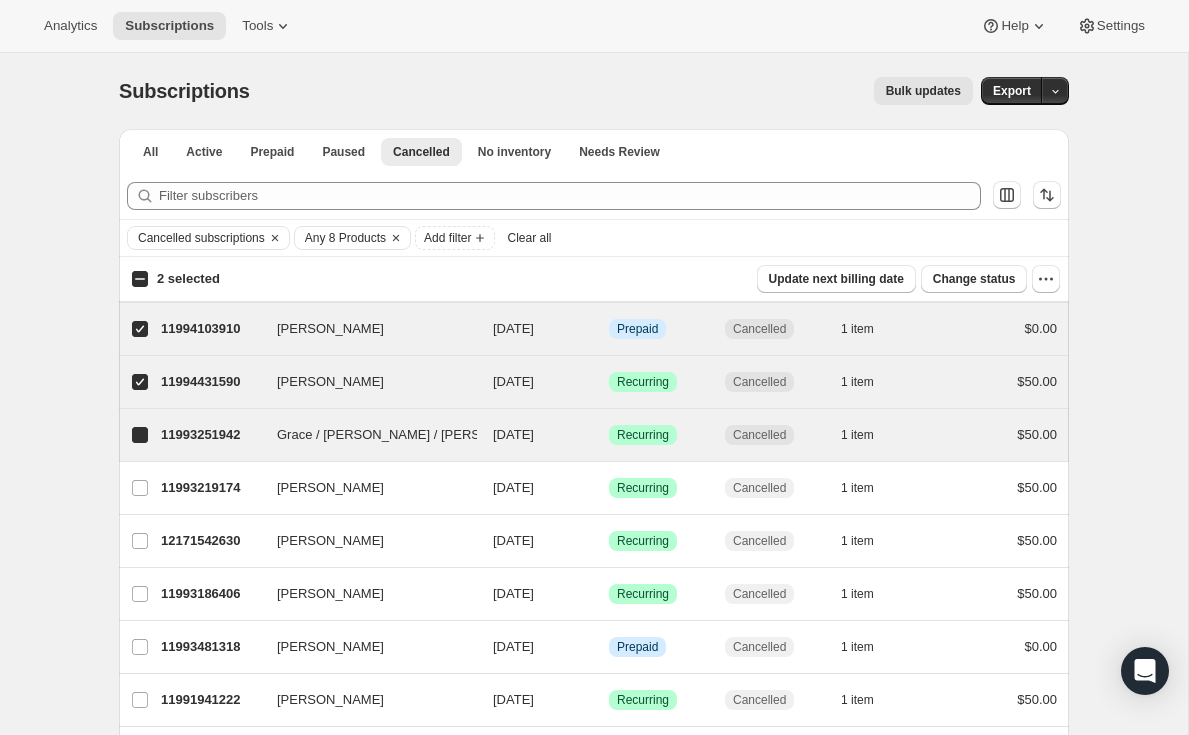 checkbox on "true" 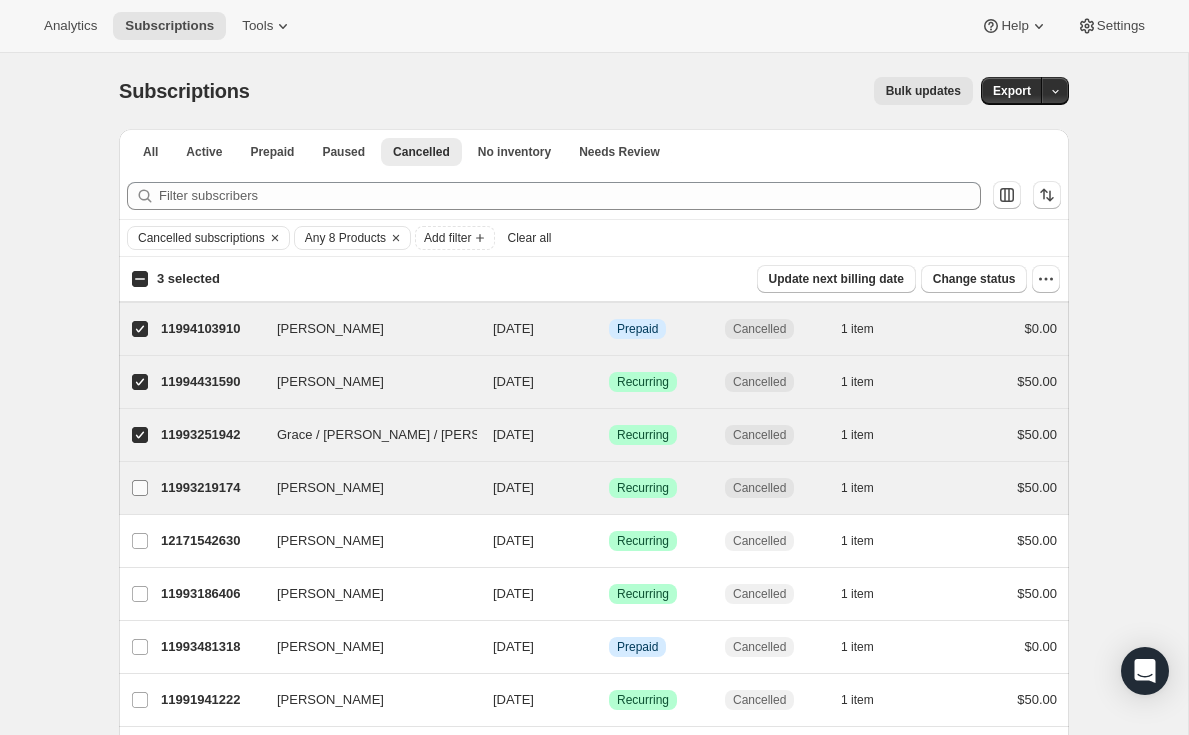 click on "[PERSON_NAME]" at bounding box center (140, 488) 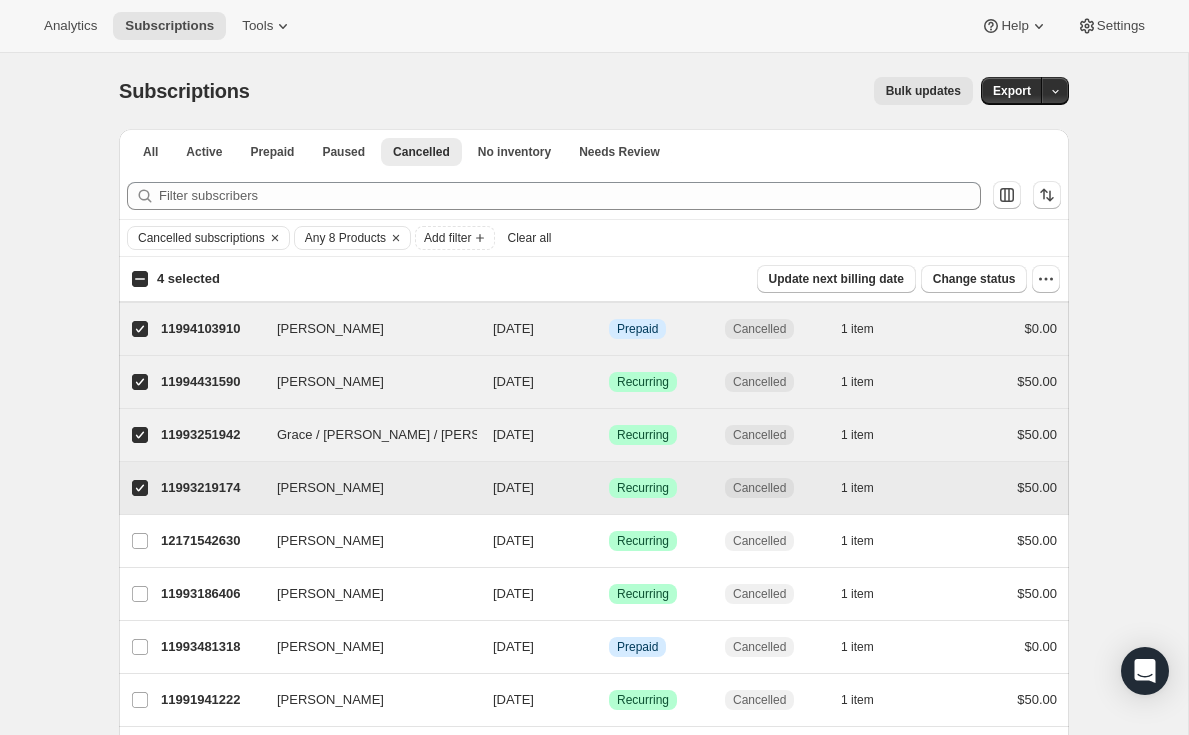 click on "[PERSON_NAME]" at bounding box center (140, 488) 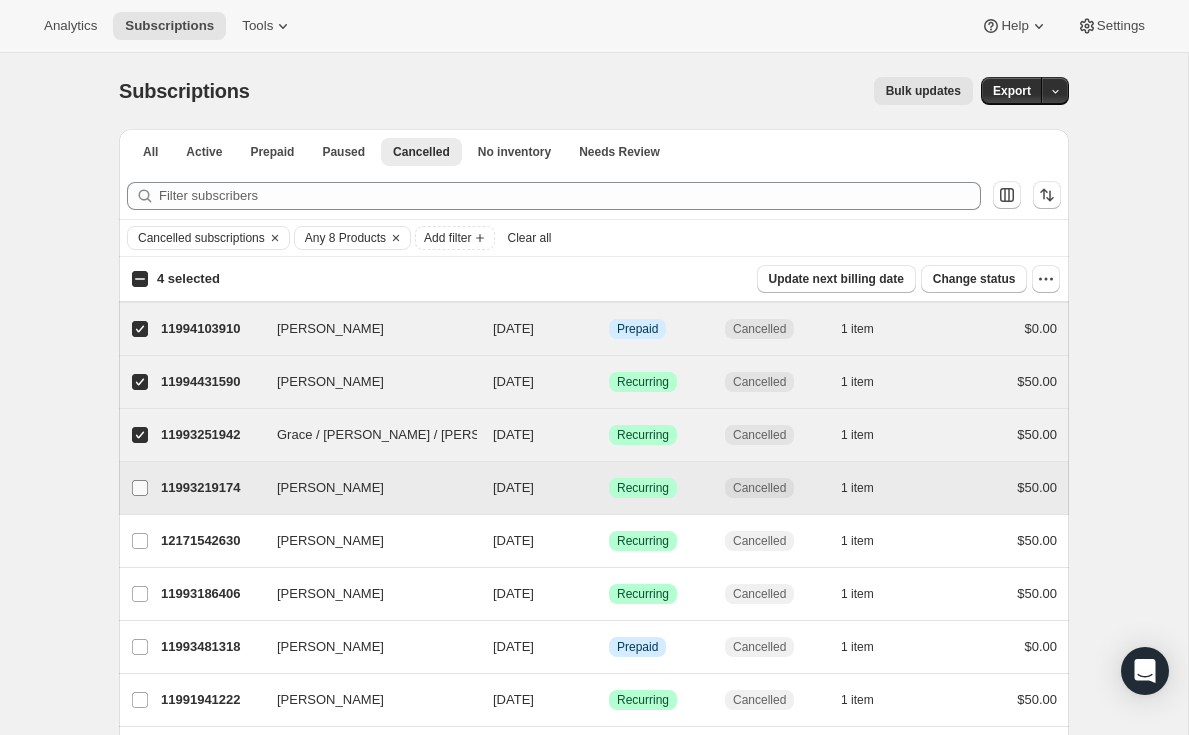 checkbox on "false" 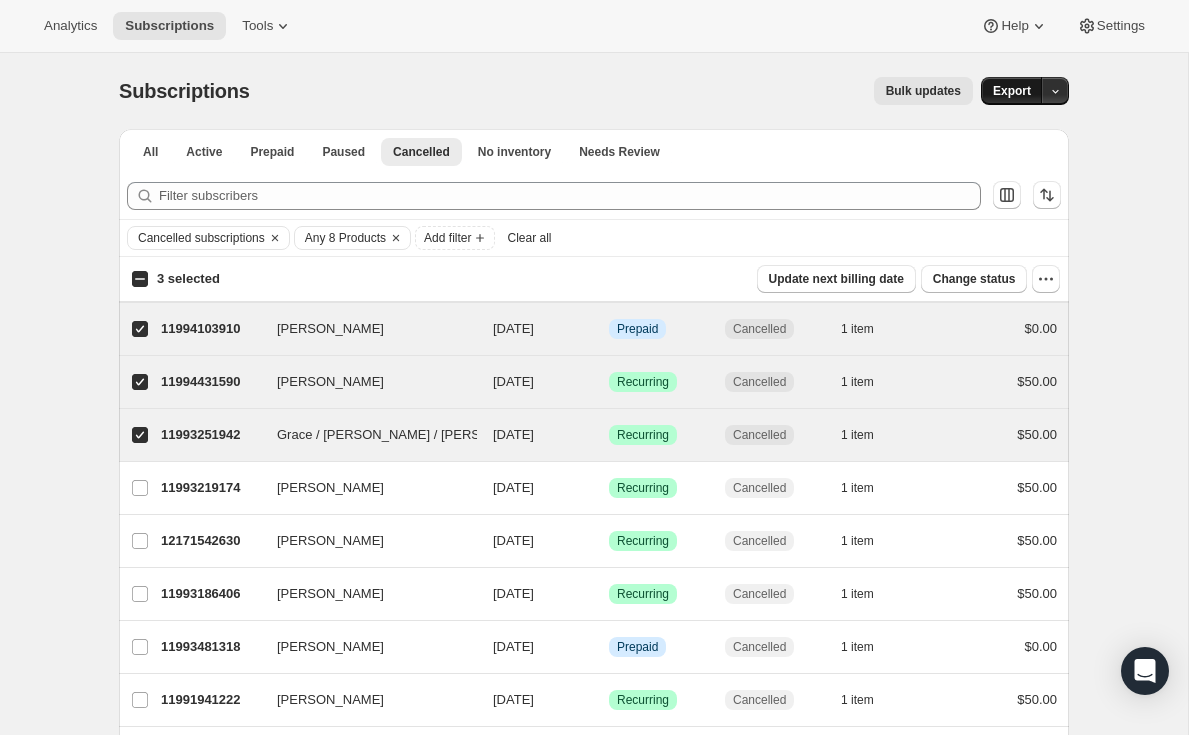 click on "Export" at bounding box center [1012, 91] 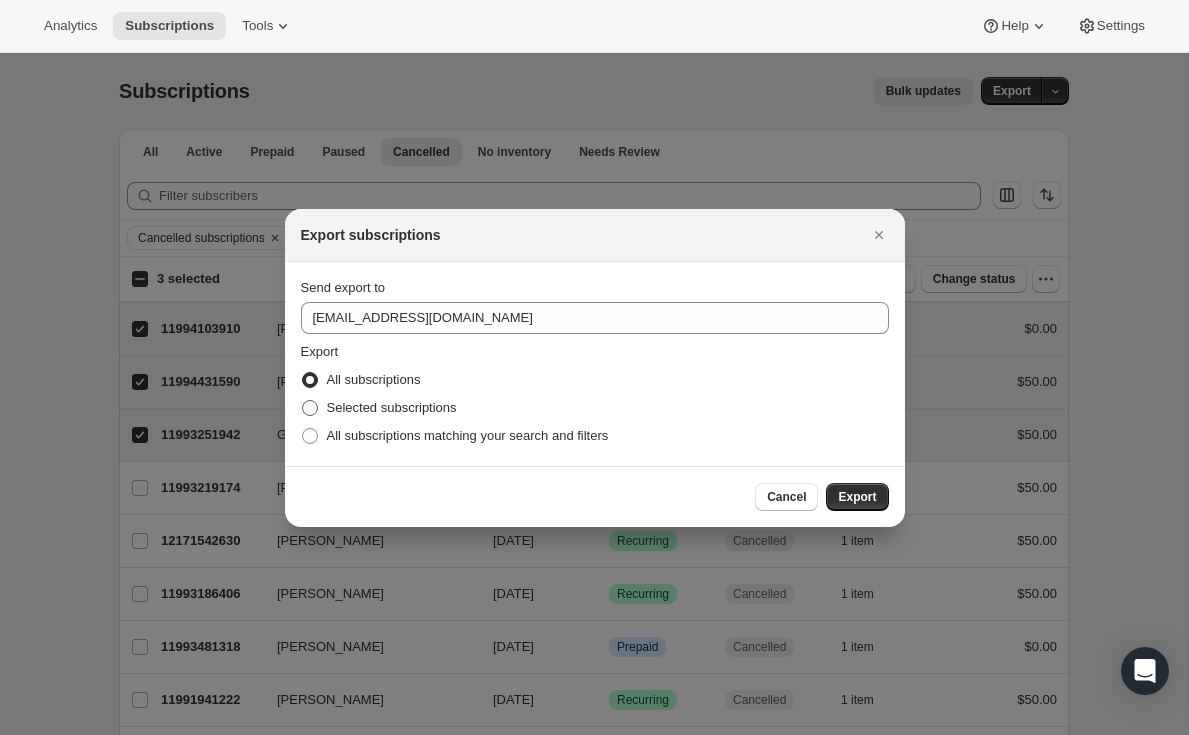 click on "Selected subscriptions" at bounding box center (392, 407) 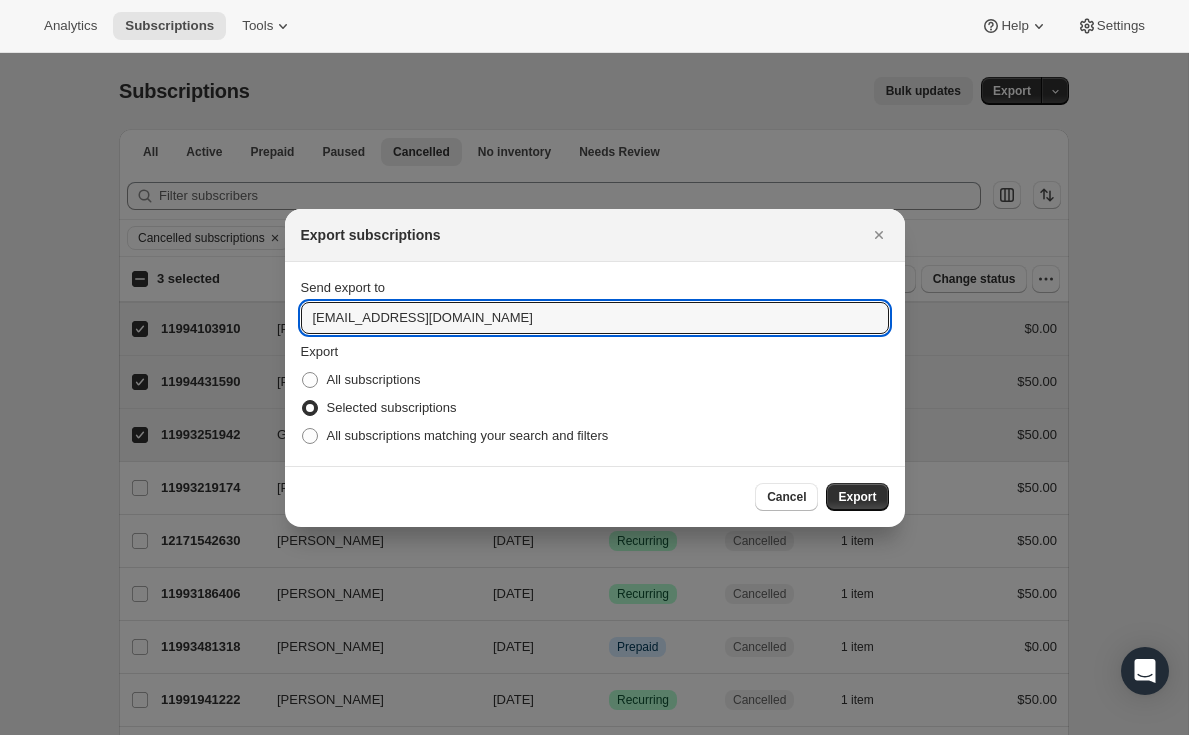 drag, startPoint x: 360, startPoint y: 313, endPoint x: 224, endPoint y: 312, distance: 136.00368 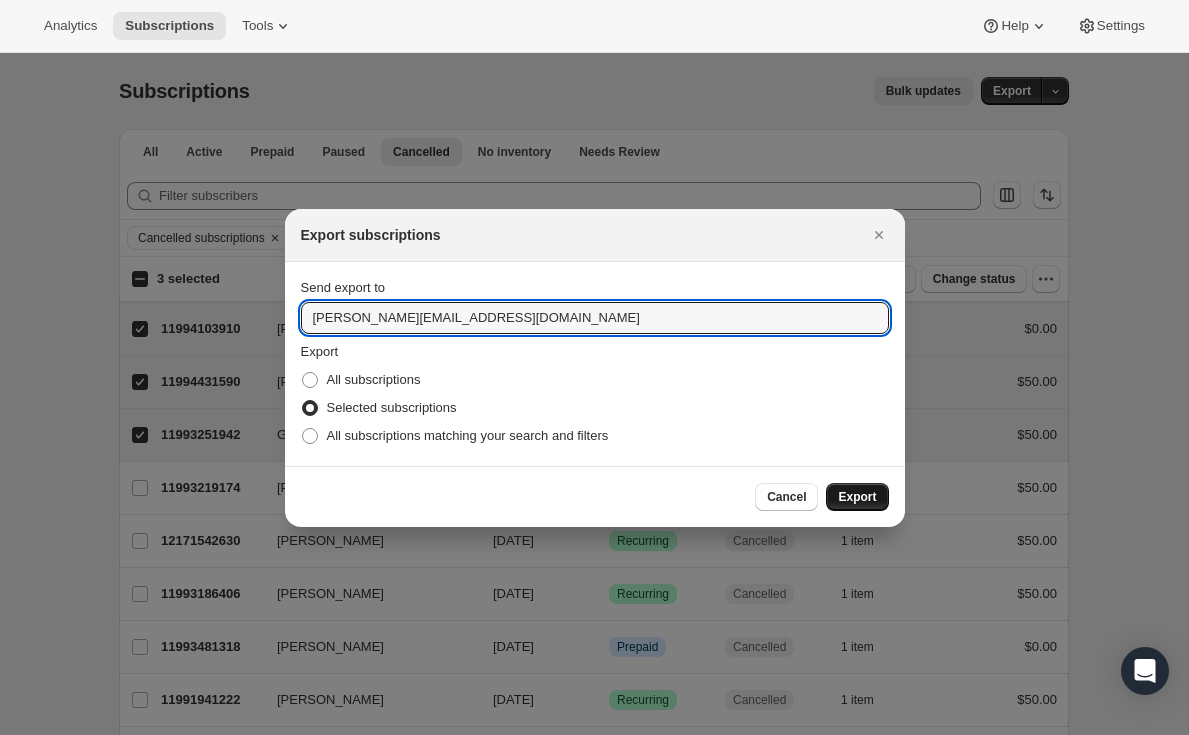 type on "[PERSON_NAME][EMAIL_ADDRESS][DOMAIN_NAME]" 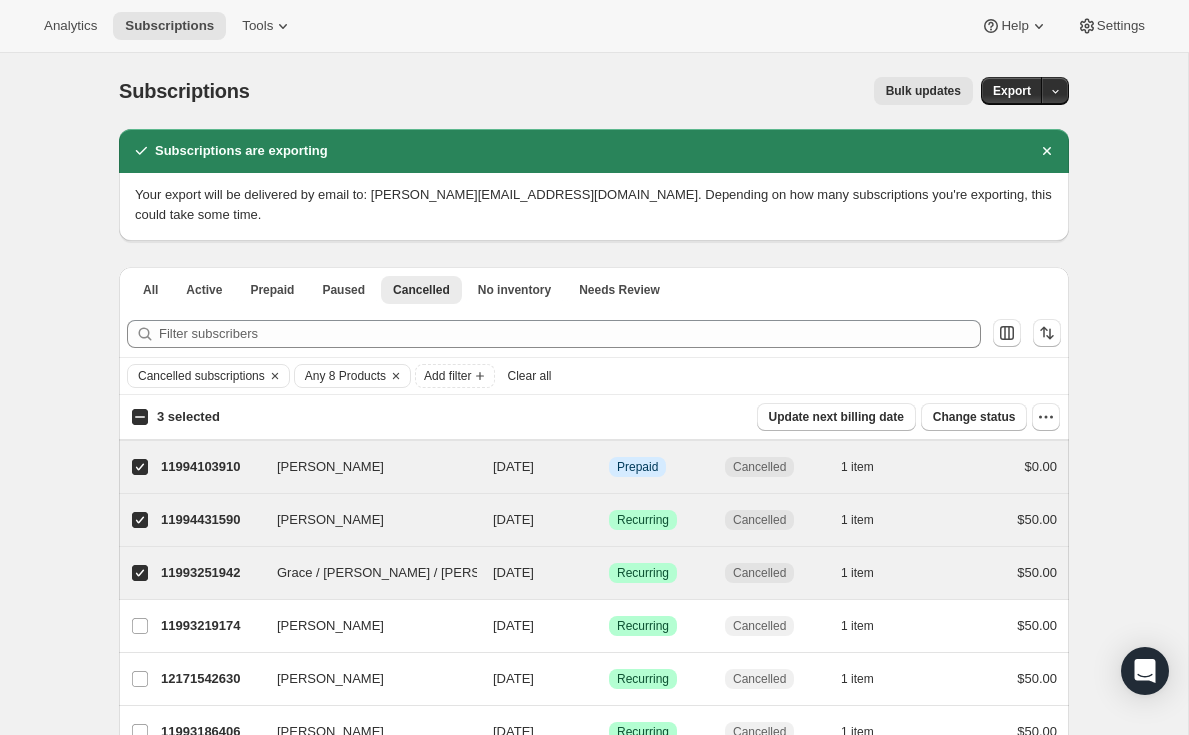 click on "Clear all" at bounding box center [529, 376] 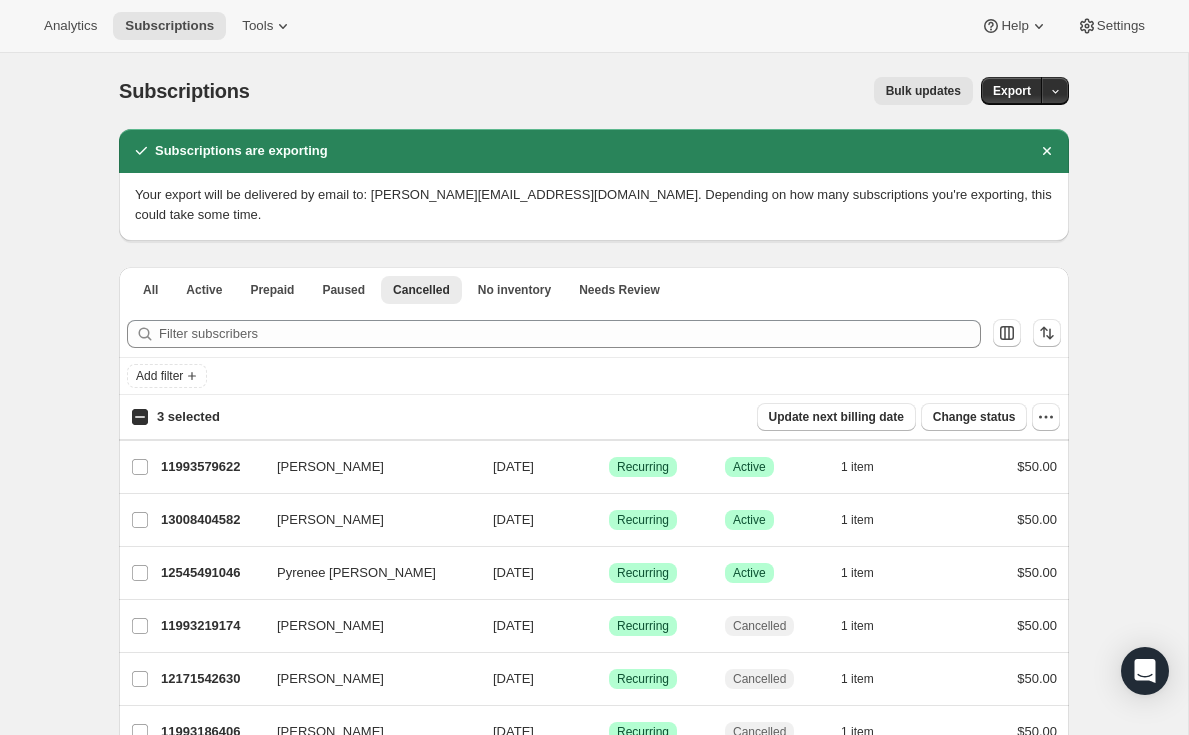 checkbox on "false" 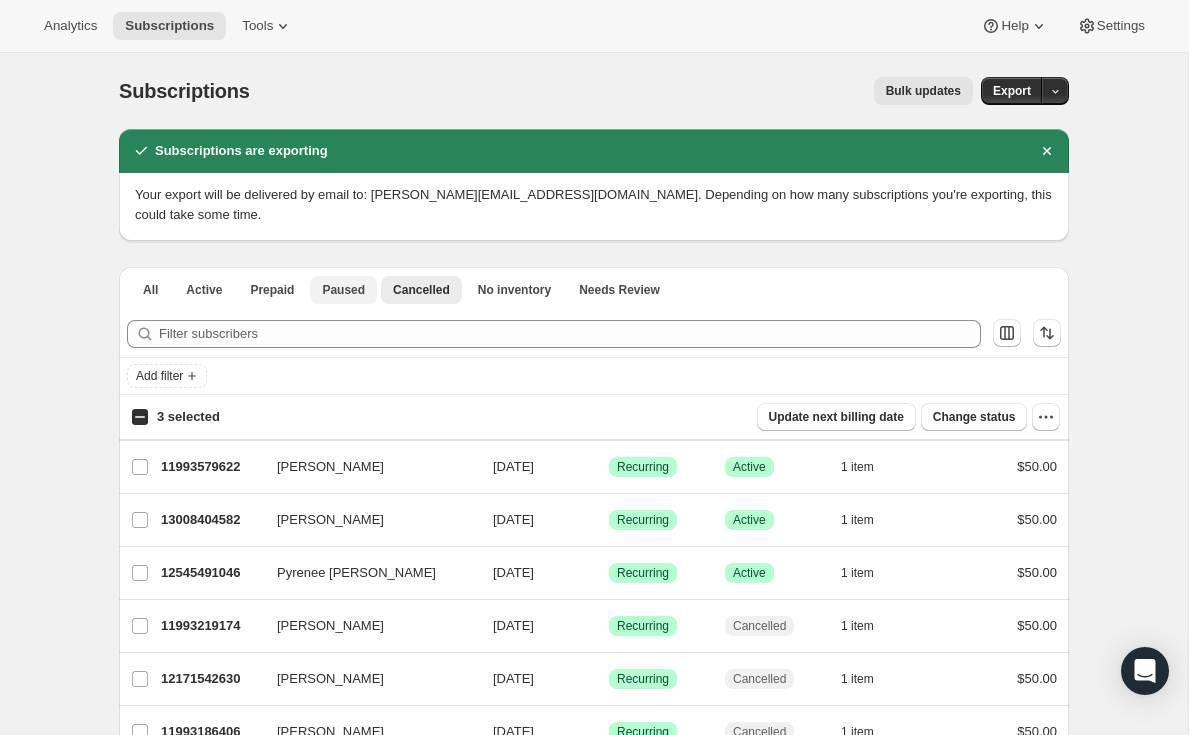 click on "Paused" at bounding box center [343, 290] 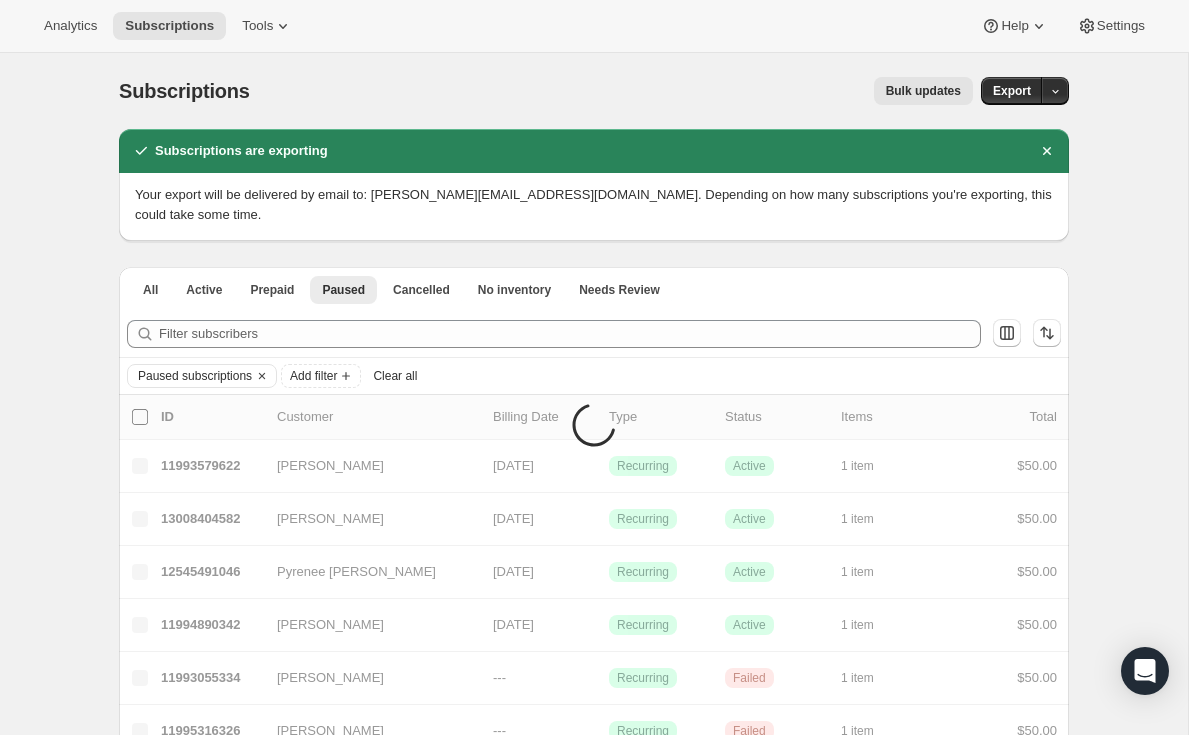 click on "0 selected" at bounding box center (140, 417) 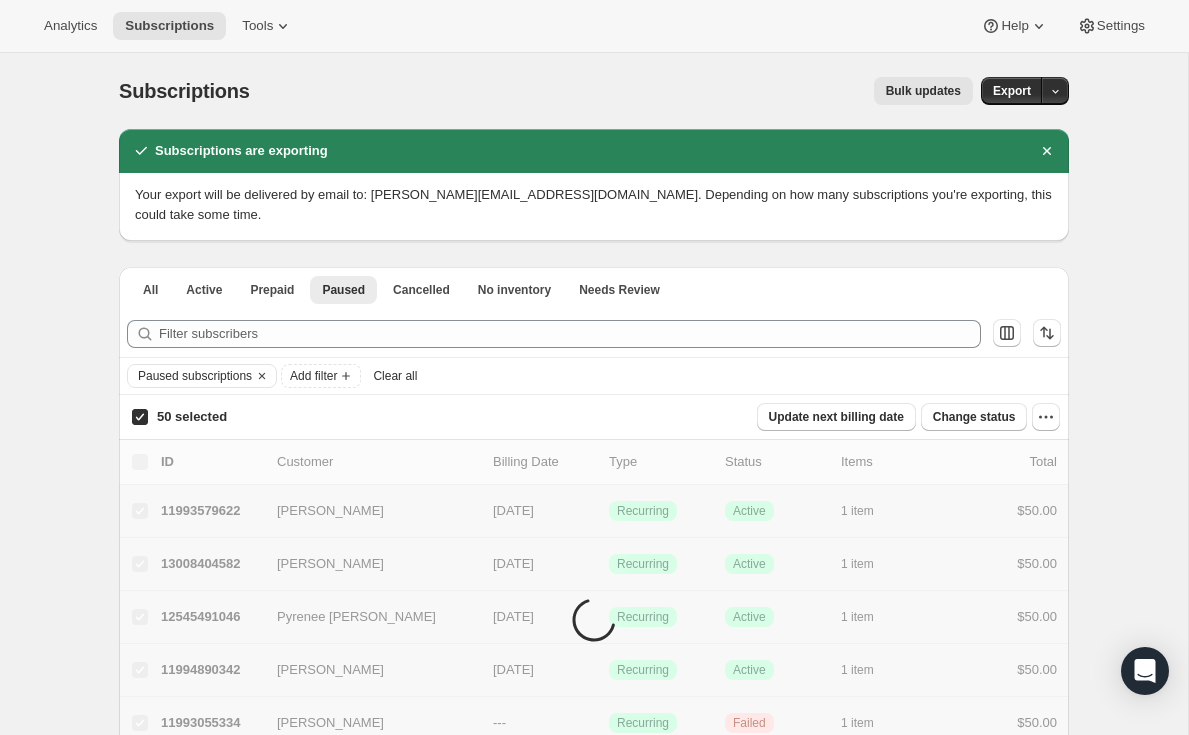 click on "50 selected" at bounding box center (140, 417) 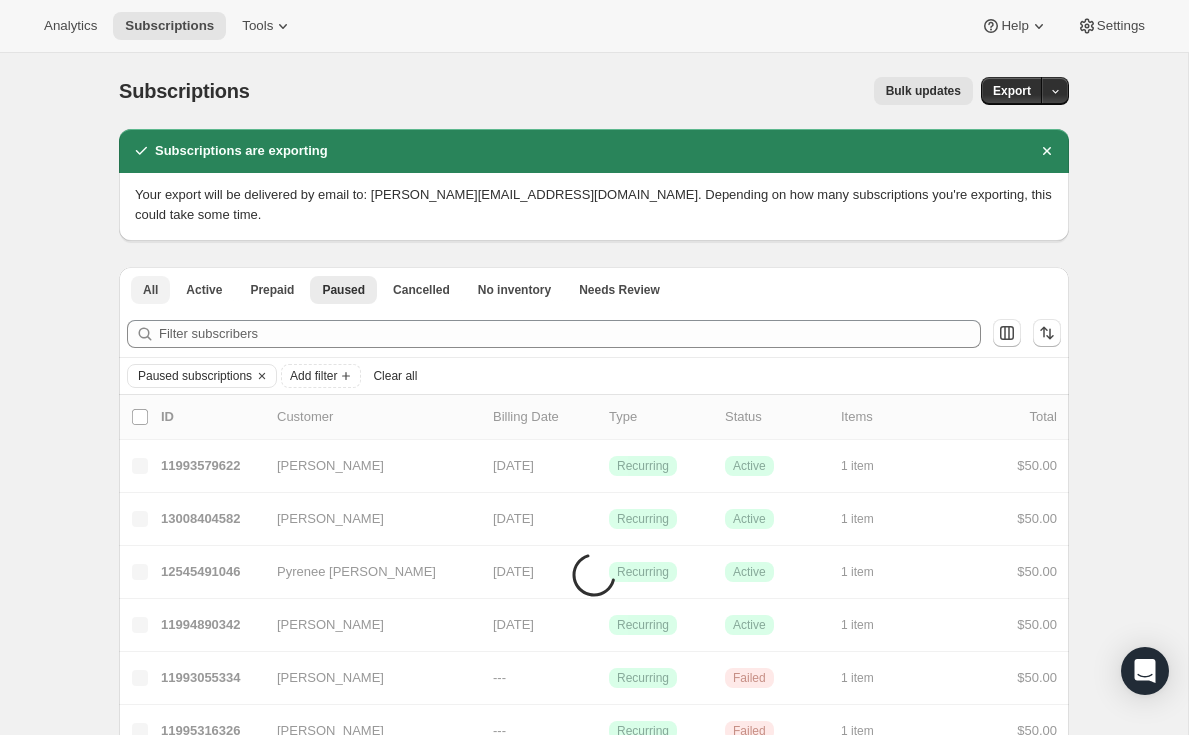 click on "All" at bounding box center (150, 290) 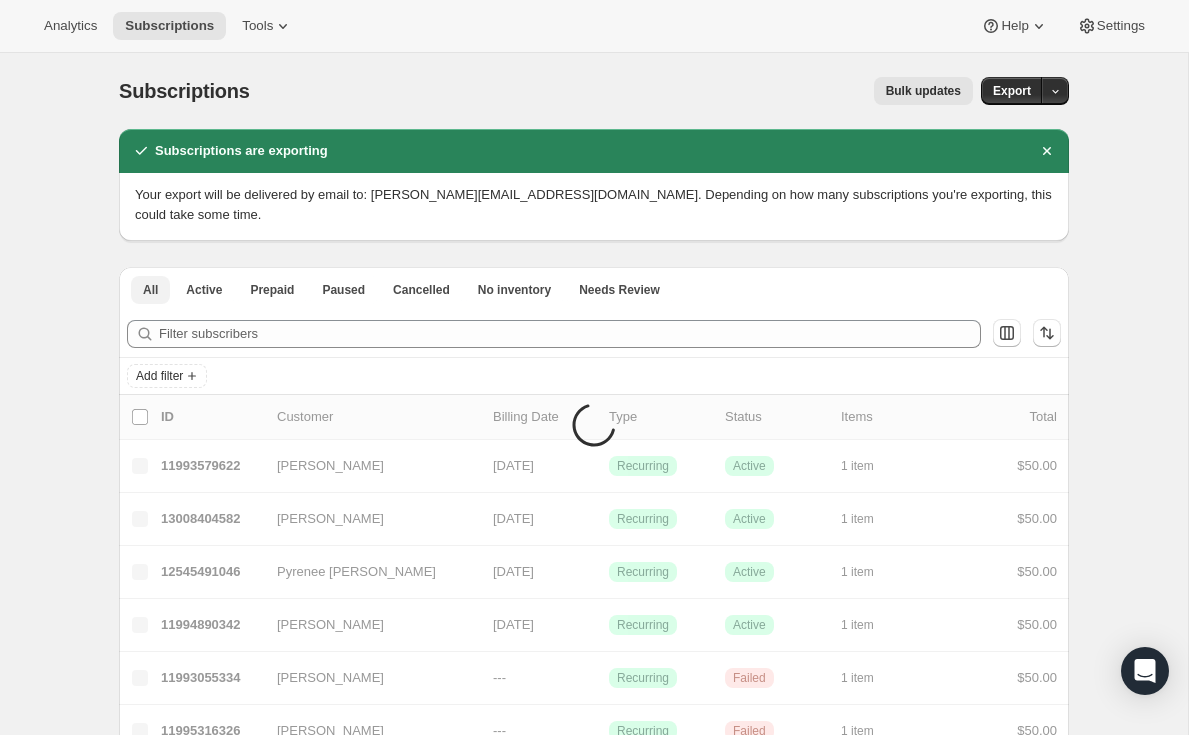 click on "All" at bounding box center (150, 290) 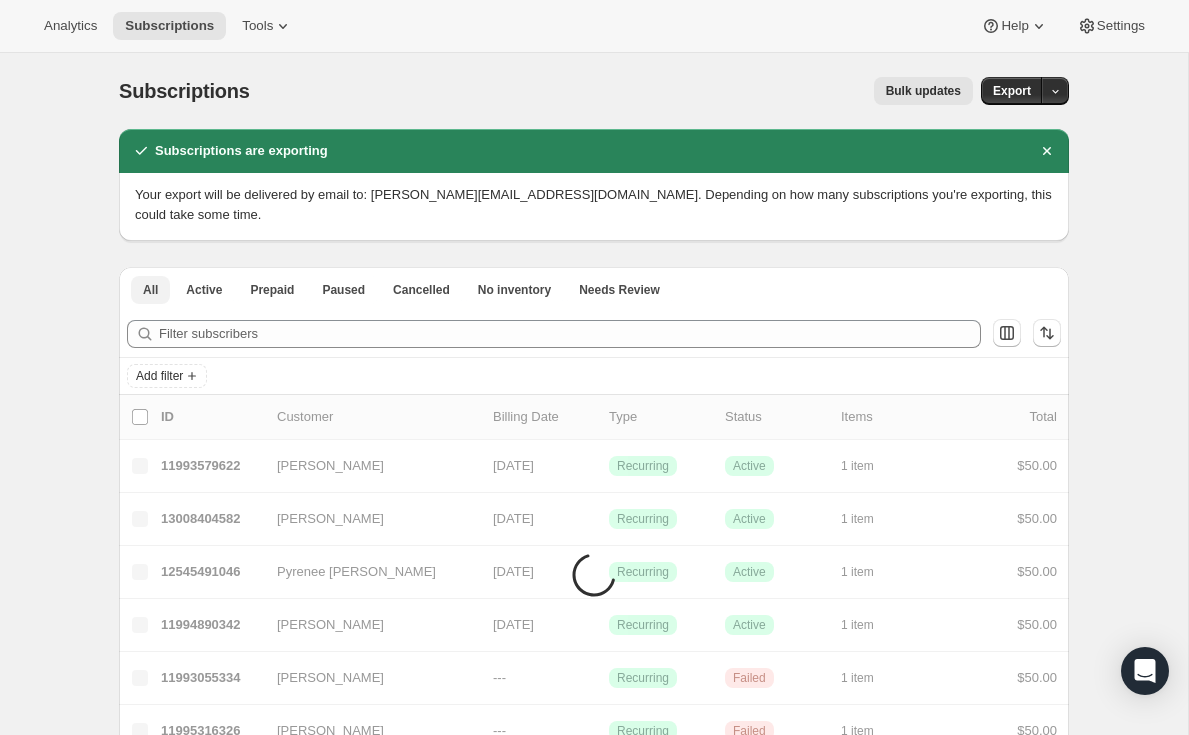 click on "All" at bounding box center (150, 290) 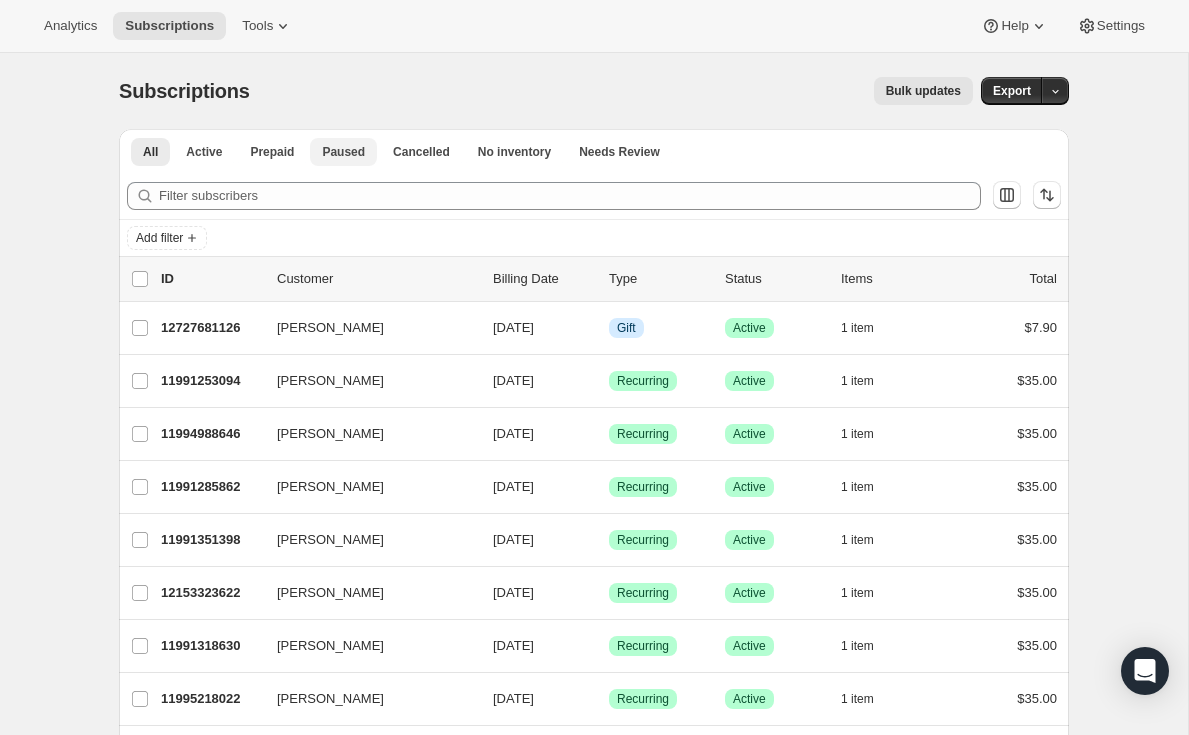 click on "Paused" at bounding box center (343, 152) 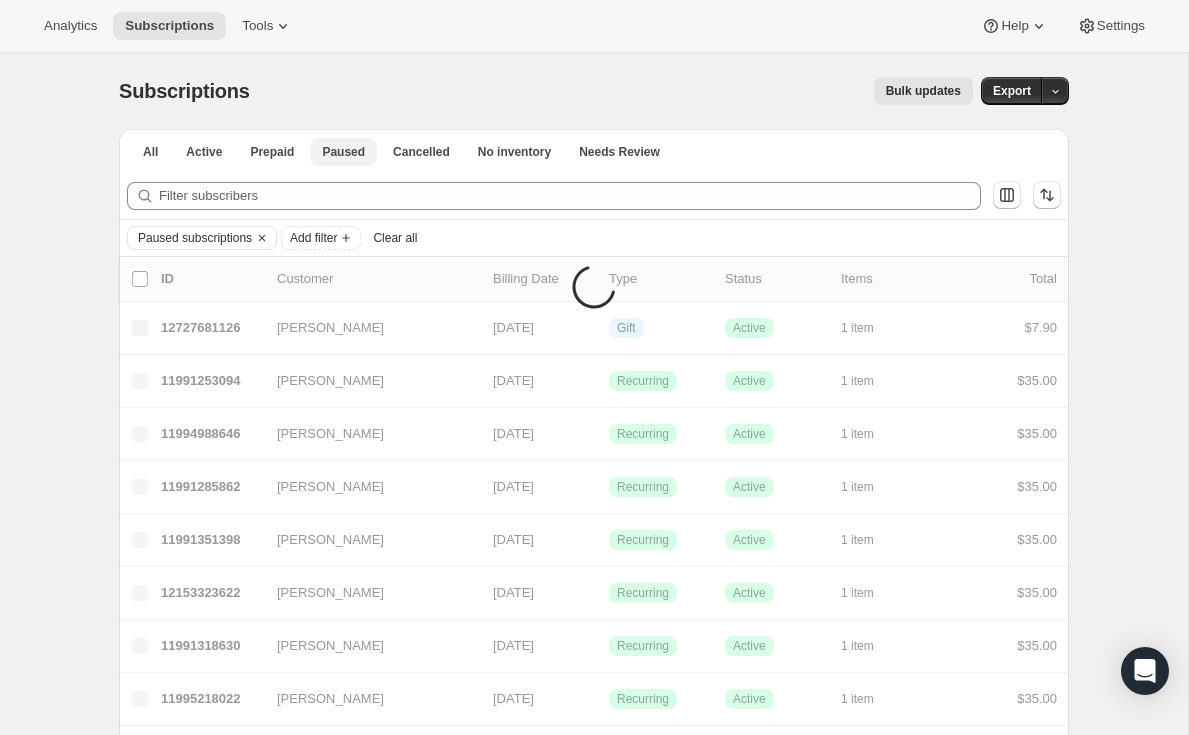 click on "Paused" at bounding box center [343, 152] 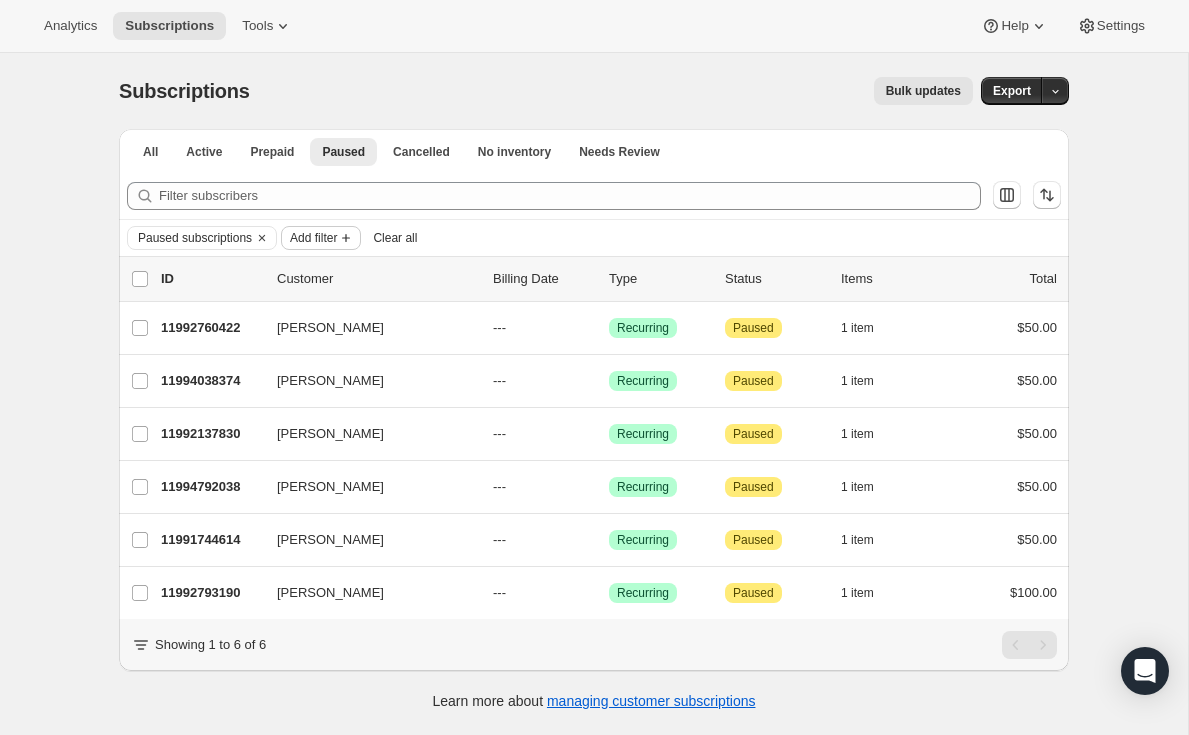 click 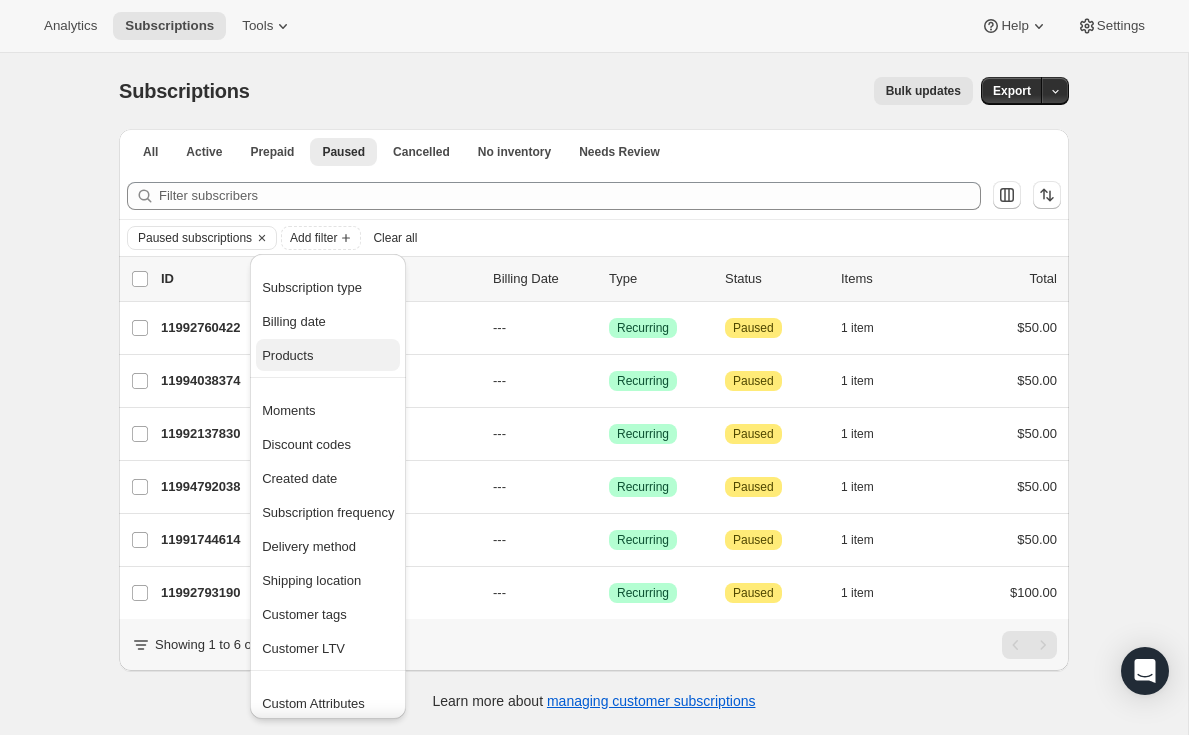 click on "Products" at bounding box center [287, 355] 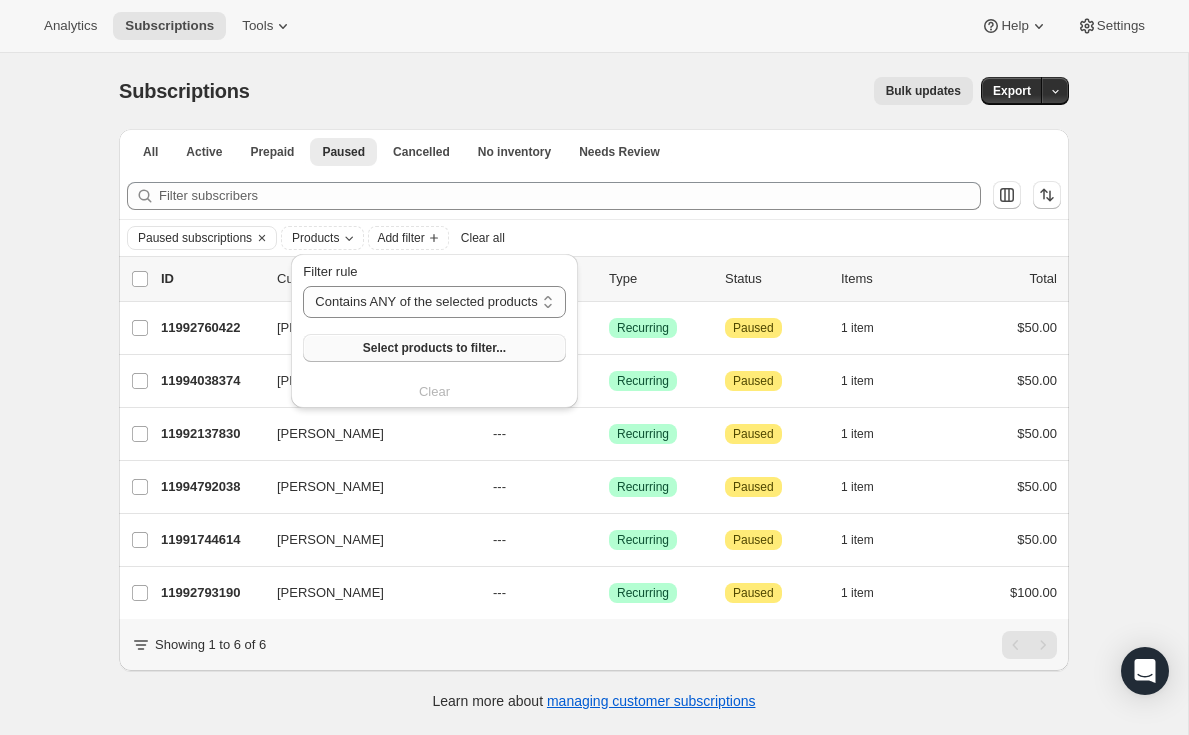 click on "Select products to filter..." at bounding box center (434, 348) 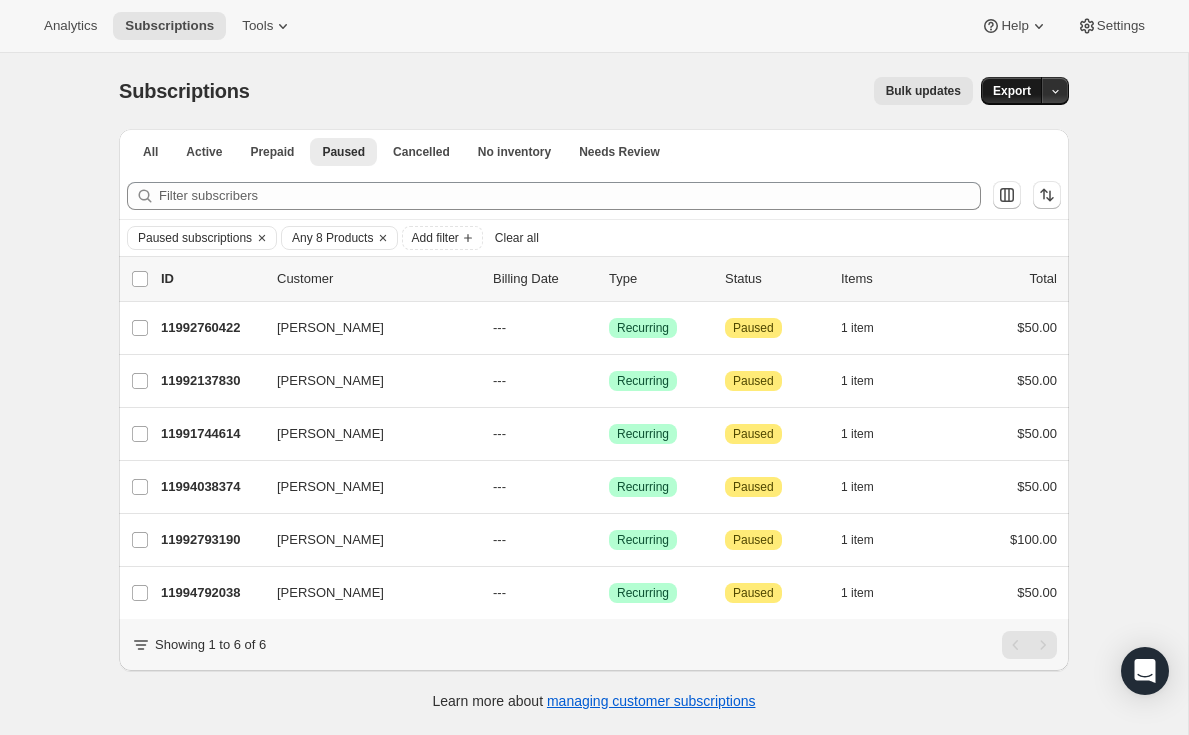 click on "Export" at bounding box center [1012, 91] 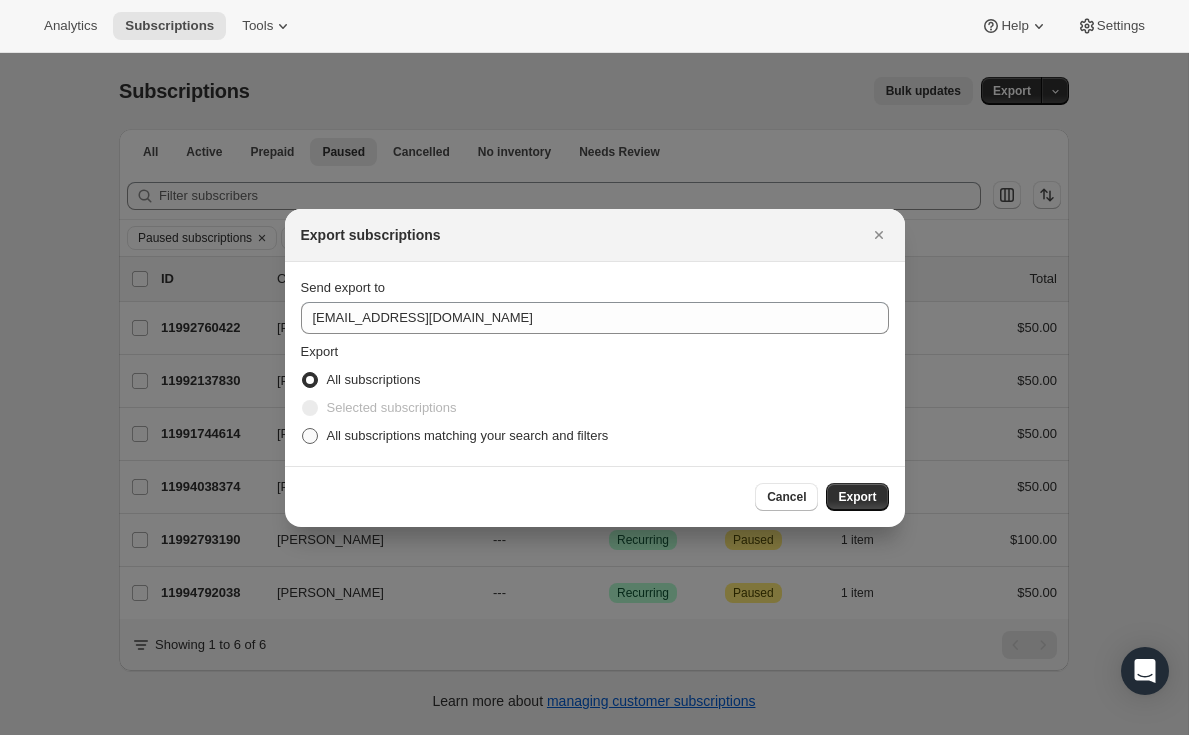 click at bounding box center [310, 436] 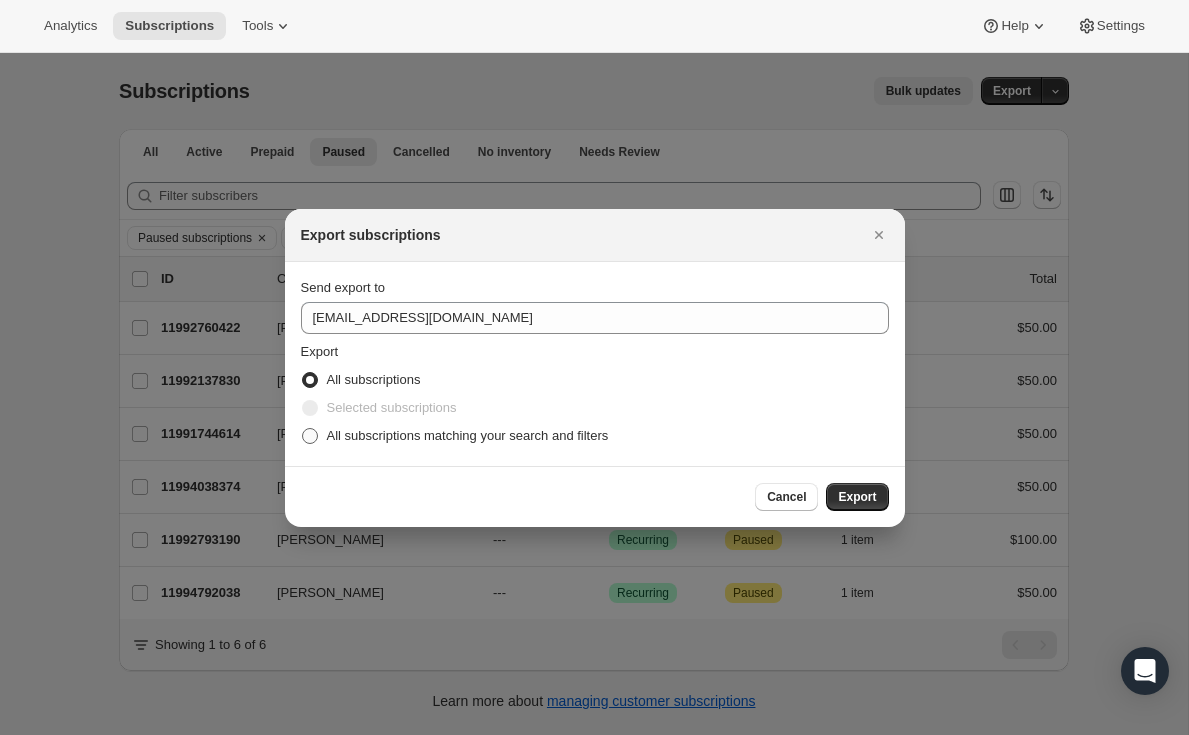 radio on "true" 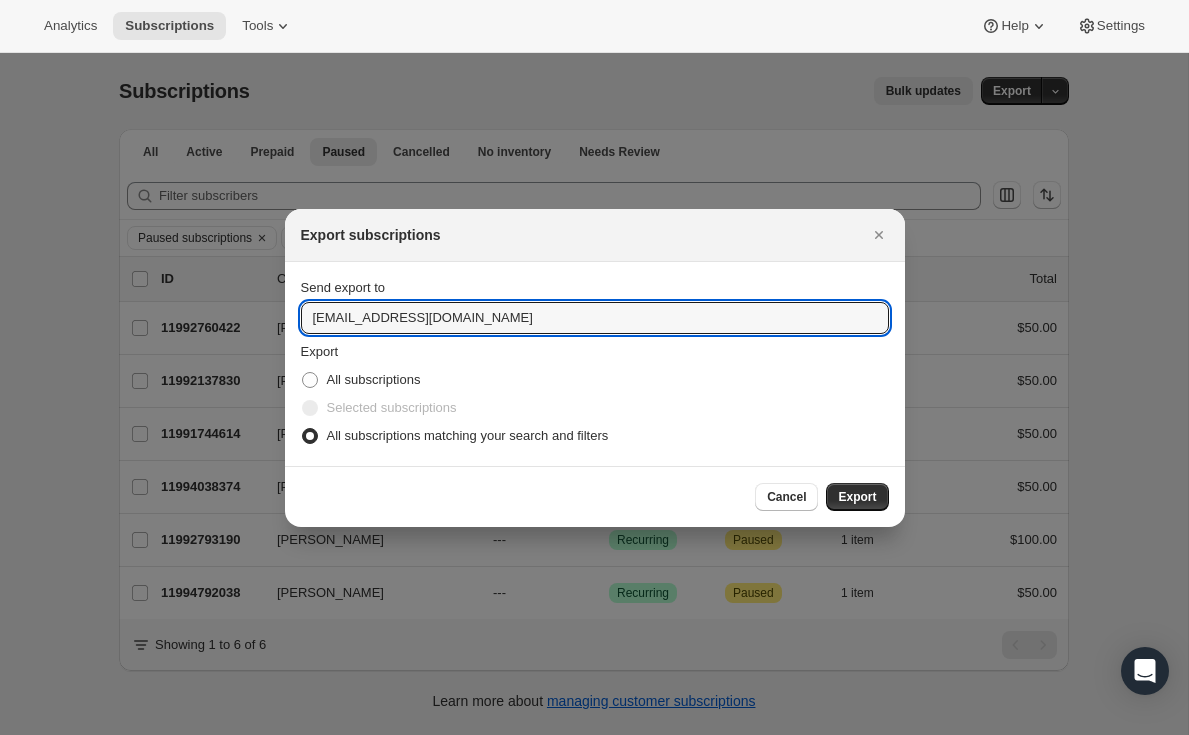 drag, startPoint x: 359, startPoint y: 313, endPoint x: 263, endPoint y: 311, distance: 96.02083 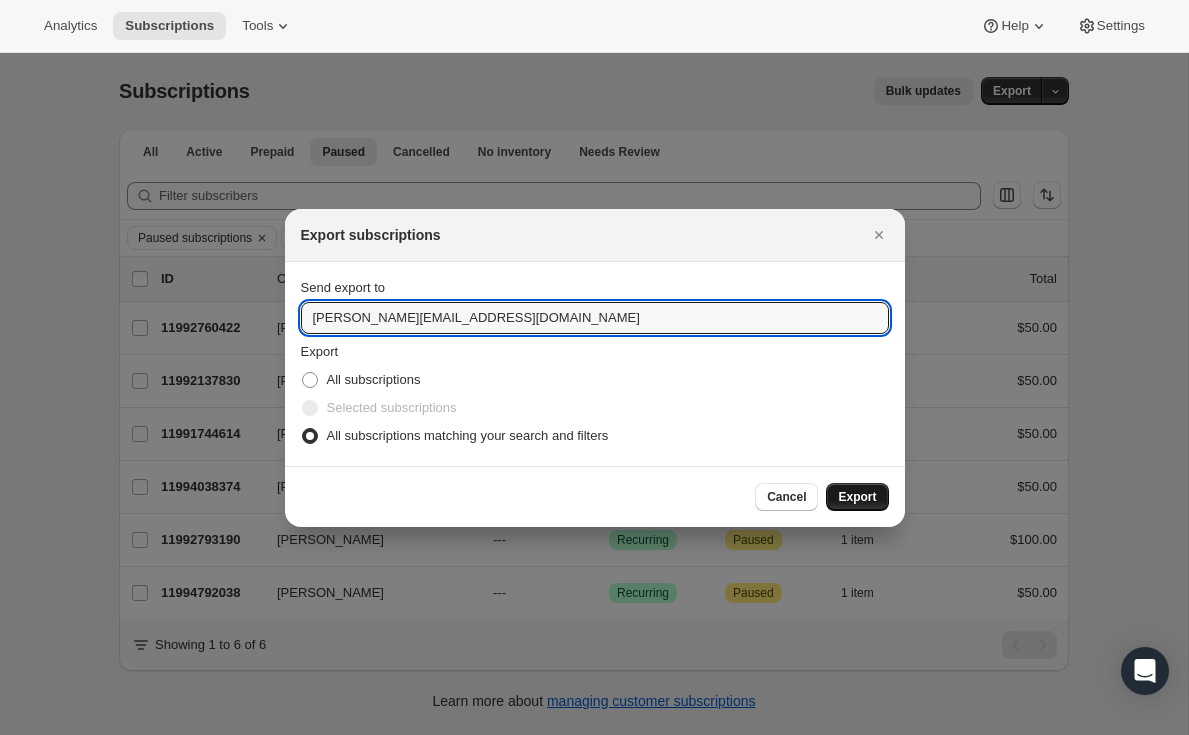 type on "[PERSON_NAME][EMAIL_ADDRESS][DOMAIN_NAME]" 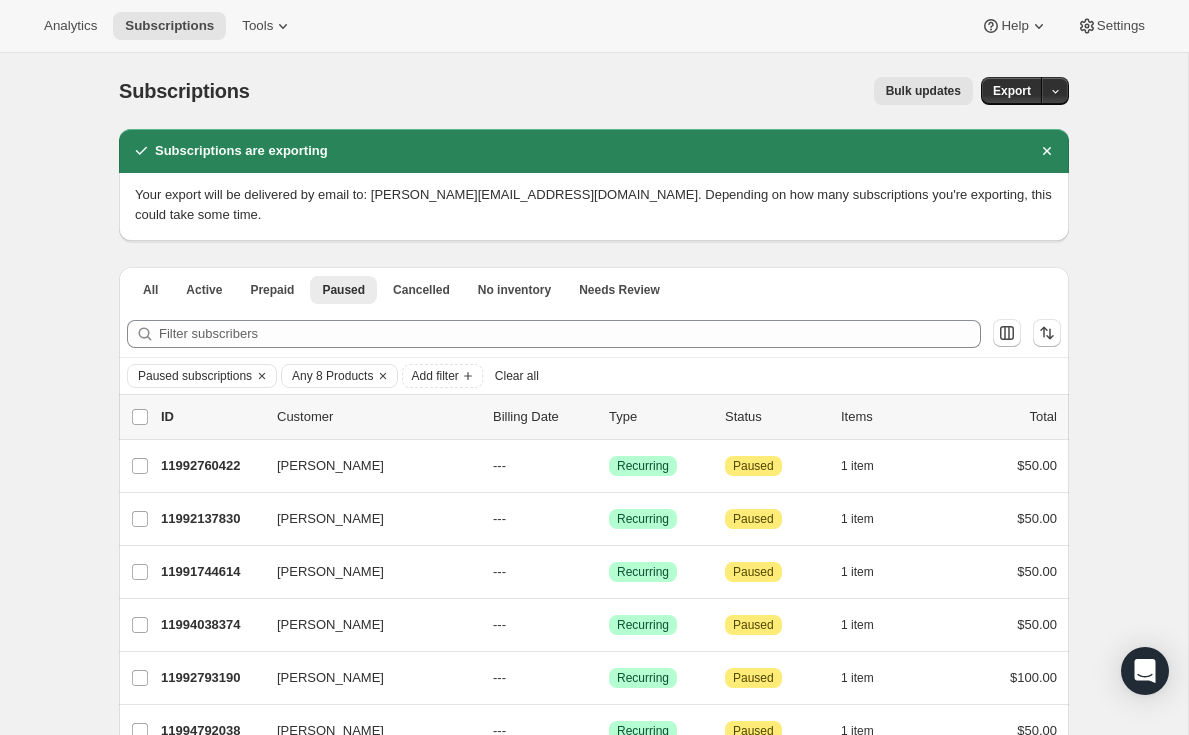 click on "Paused subscriptions Any 8 Products Add filter   Clear all" at bounding box center (594, 376) 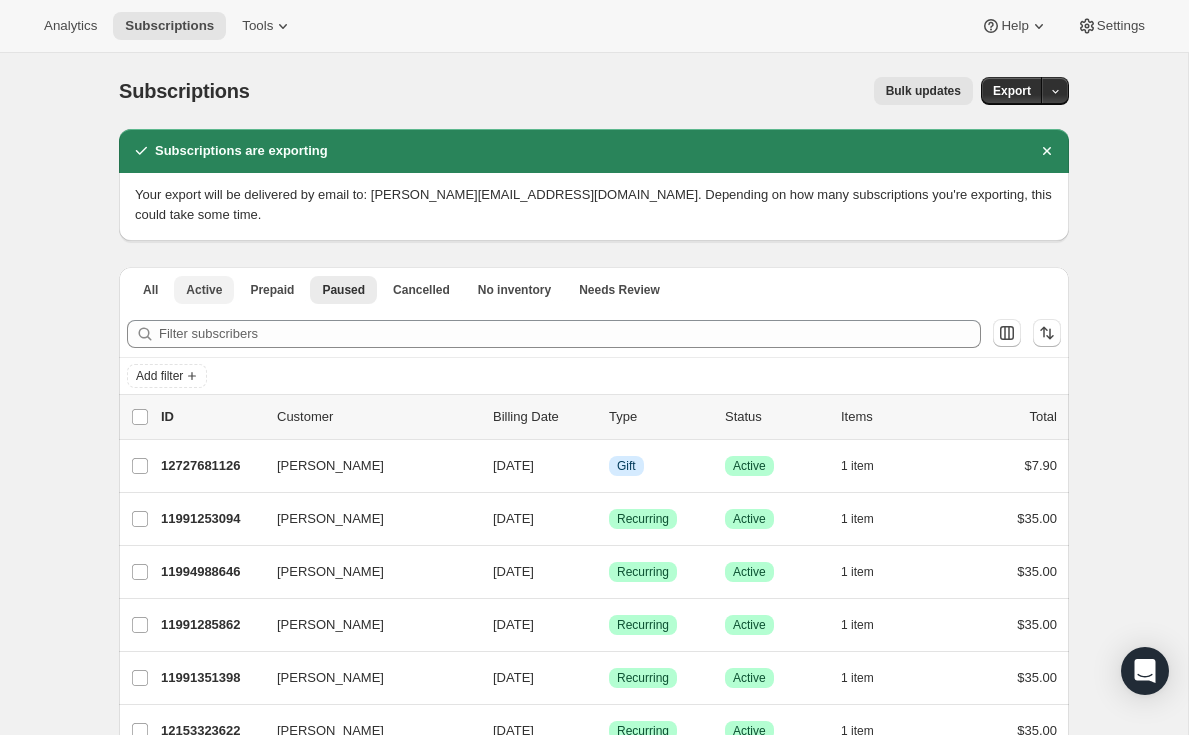 click on "Active" at bounding box center [204, 290] 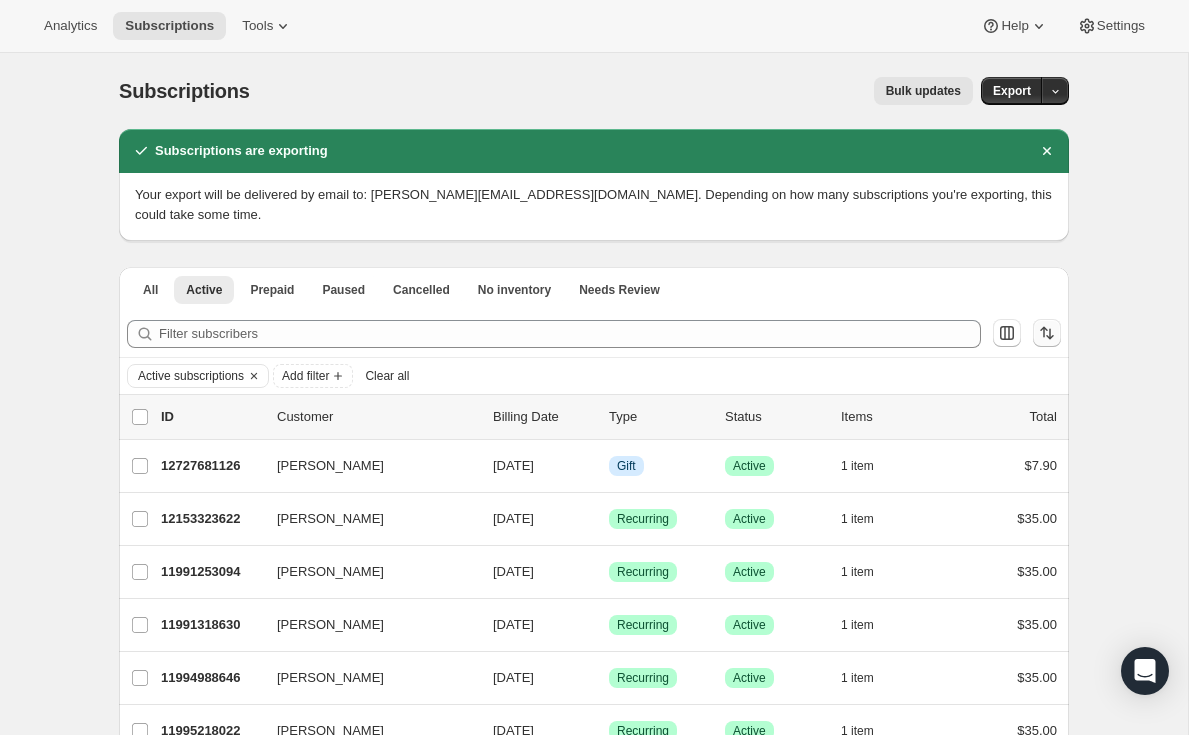 click at bounding box center (1047, 333) 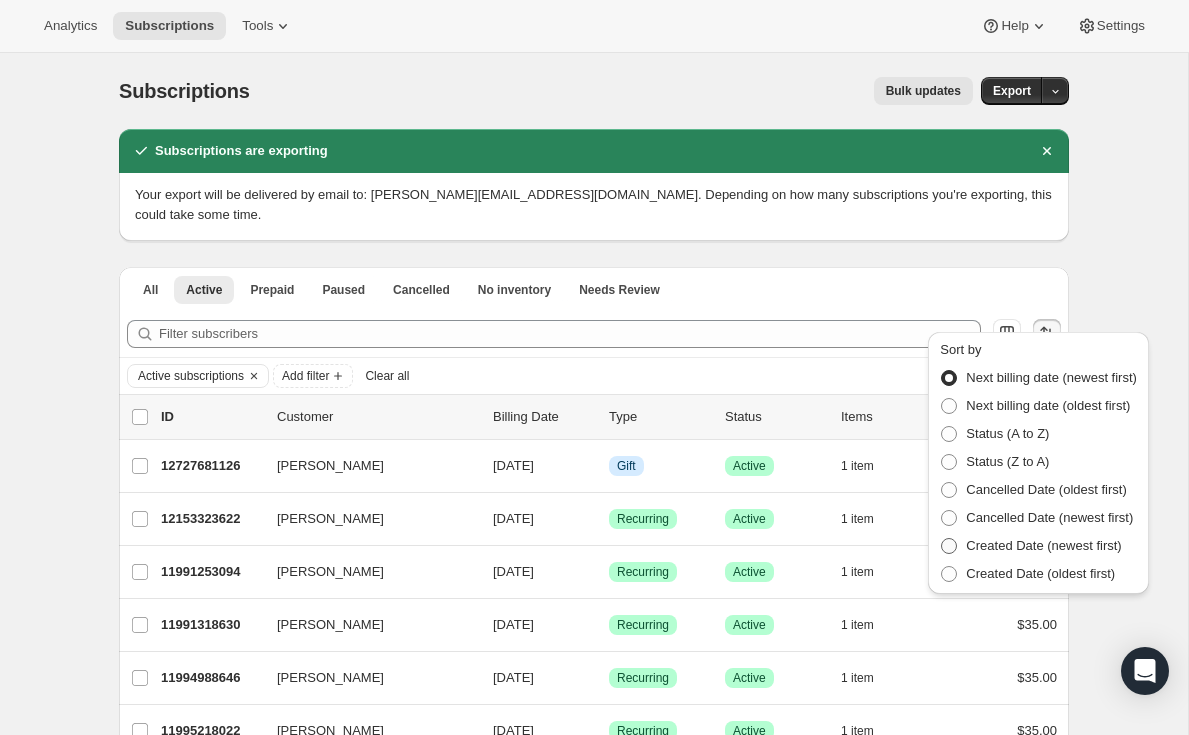 click at bounding box center [949, 546] 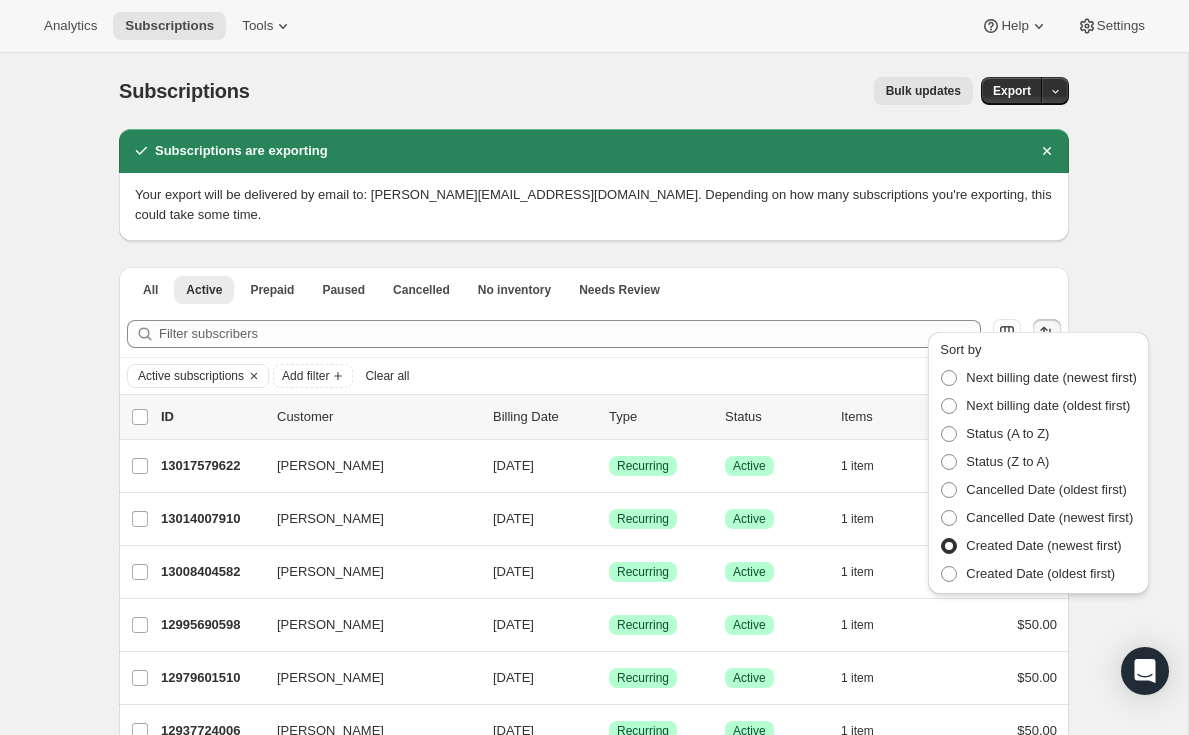 click on "Filter subscribers" at bounding box center [594, 334] 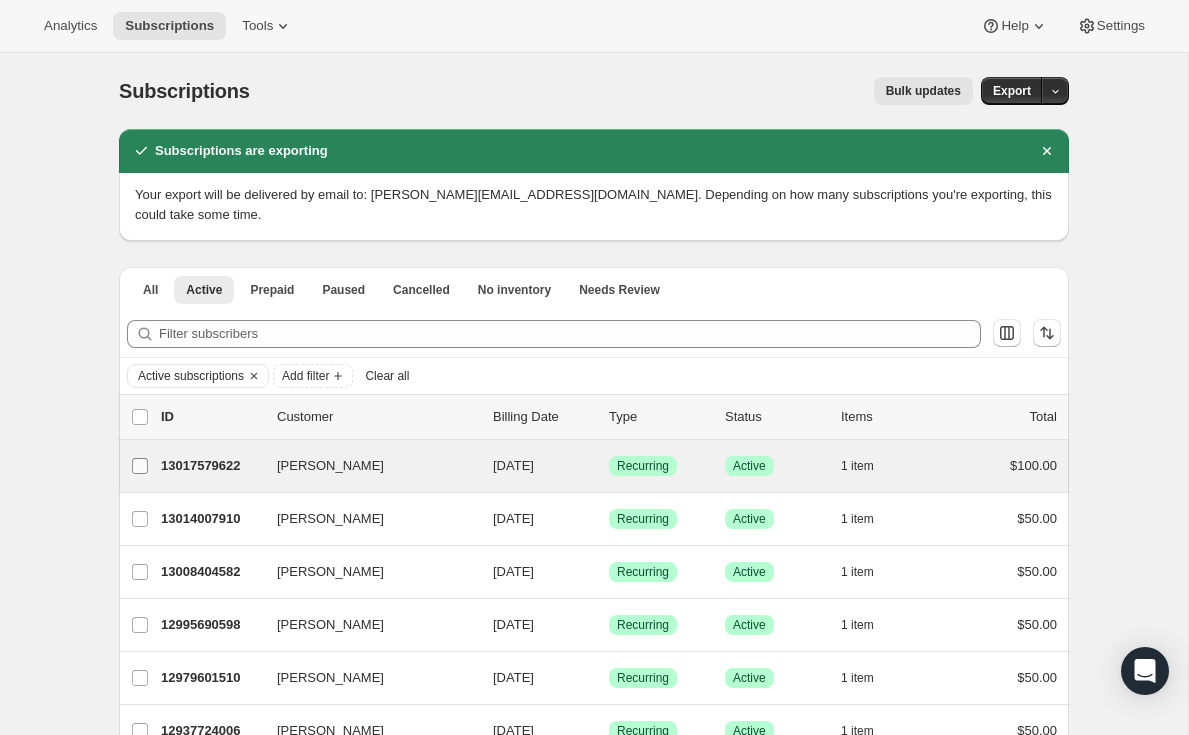 click on "[PERSON_NAME]" at bounding box center (140, 466) 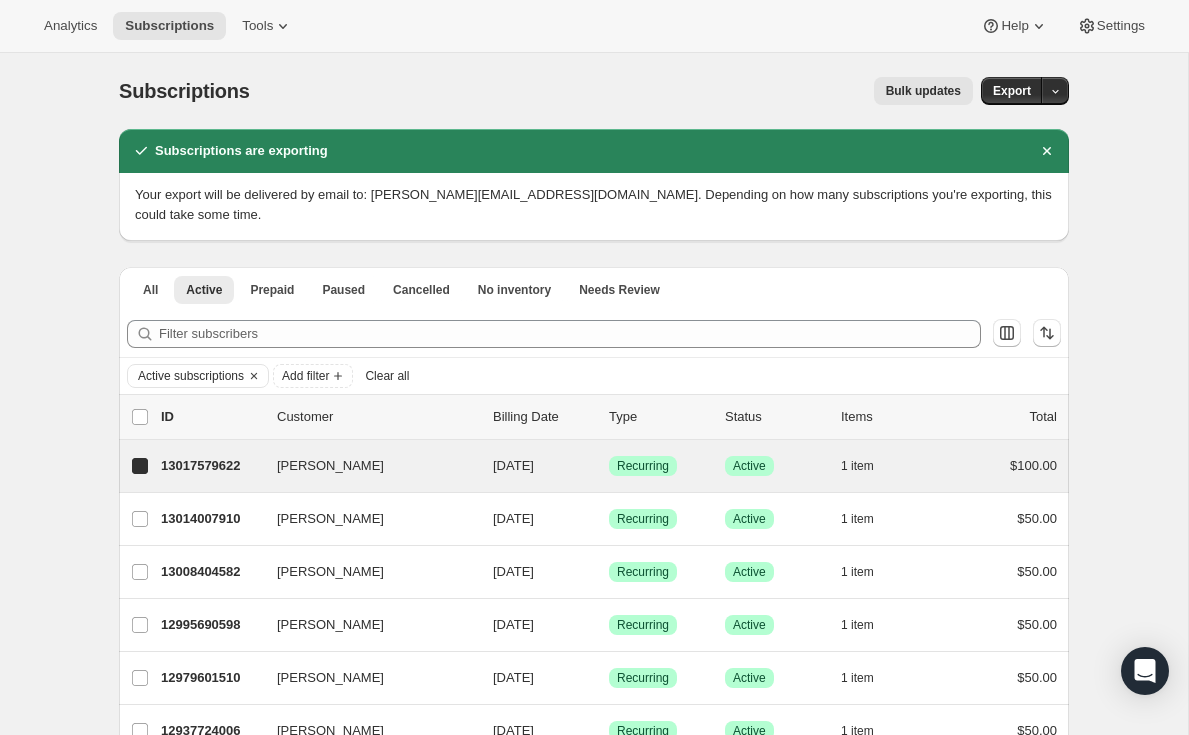 checkbox on "true" 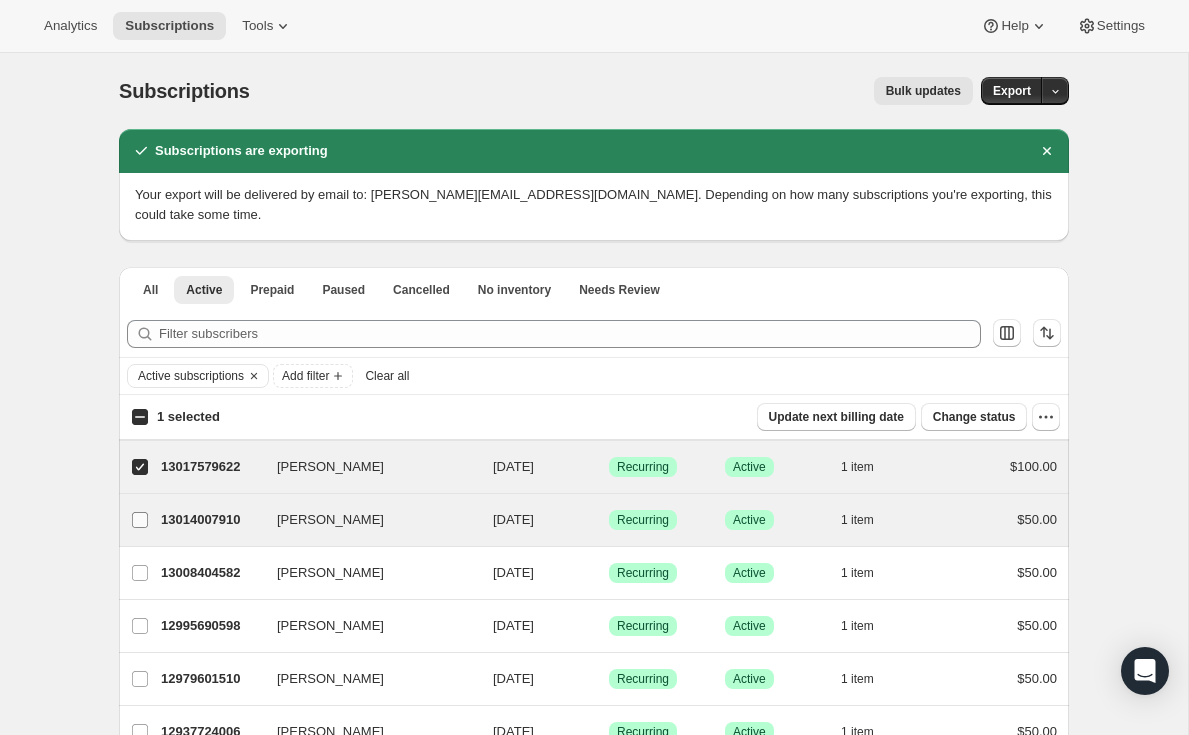 click on "[PERSON_NAME]" at bounding box center (140, 520) 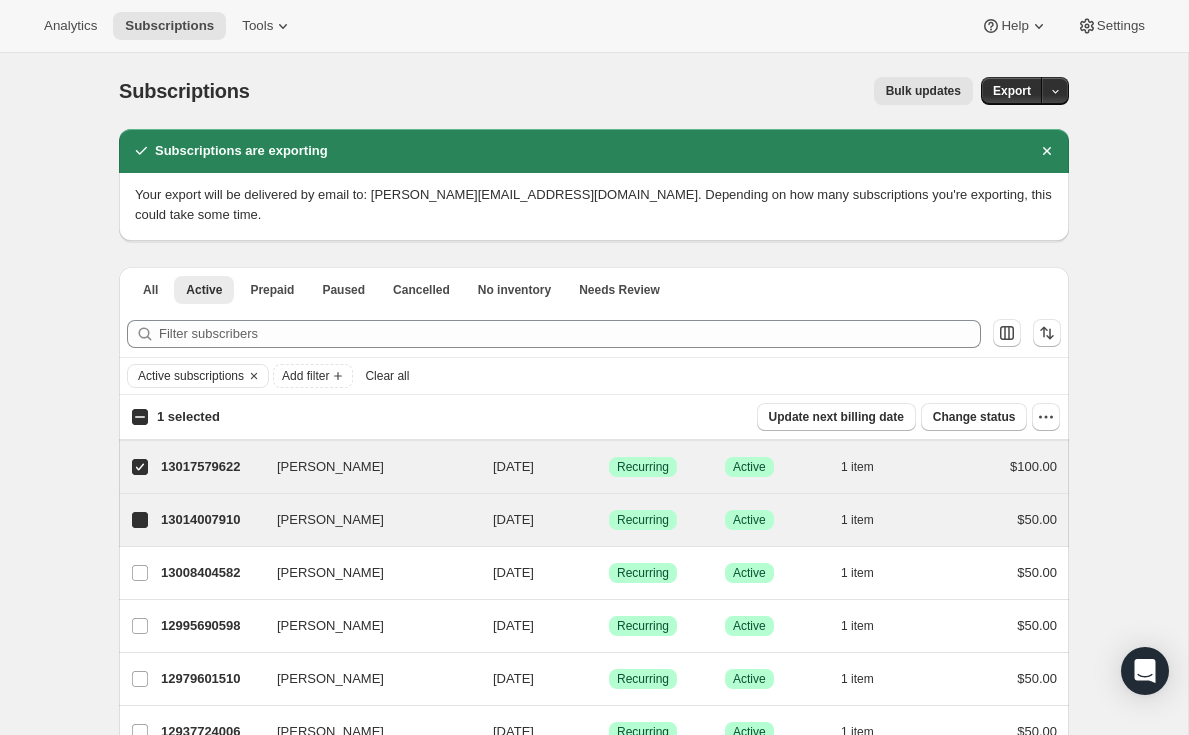 checkbox on "true" 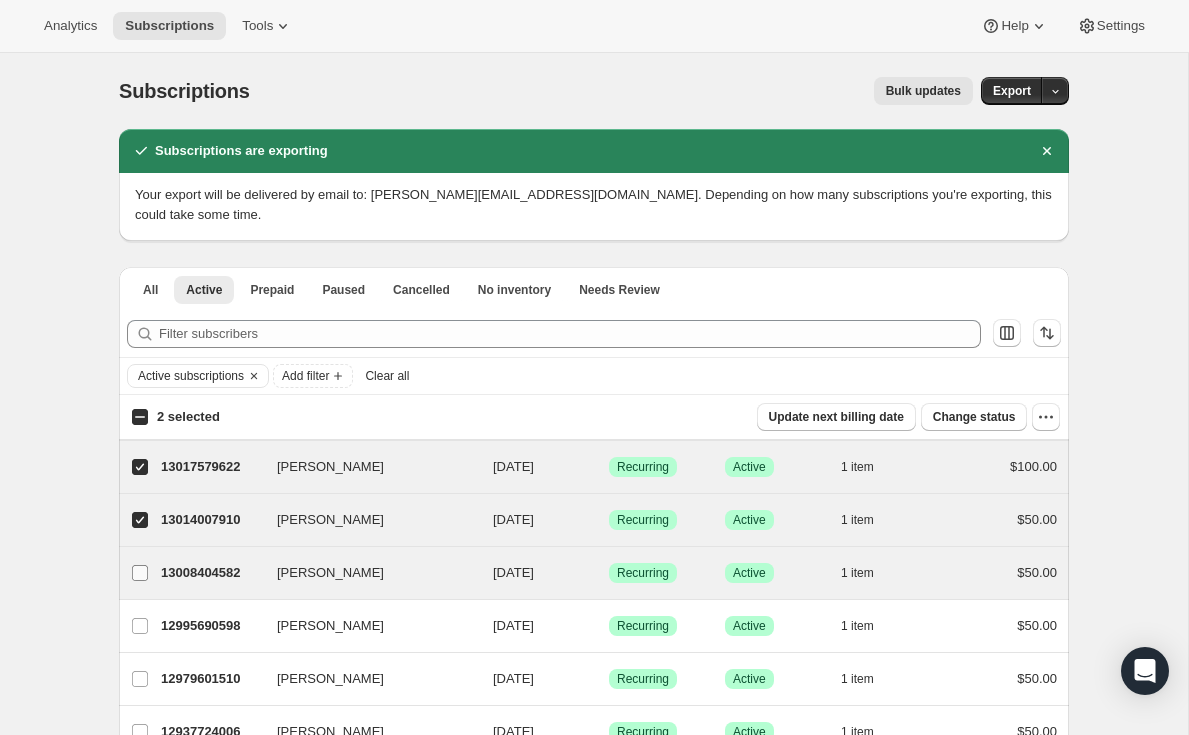 click on "[PERSON_NAME]" at bounding box center (140, 573) 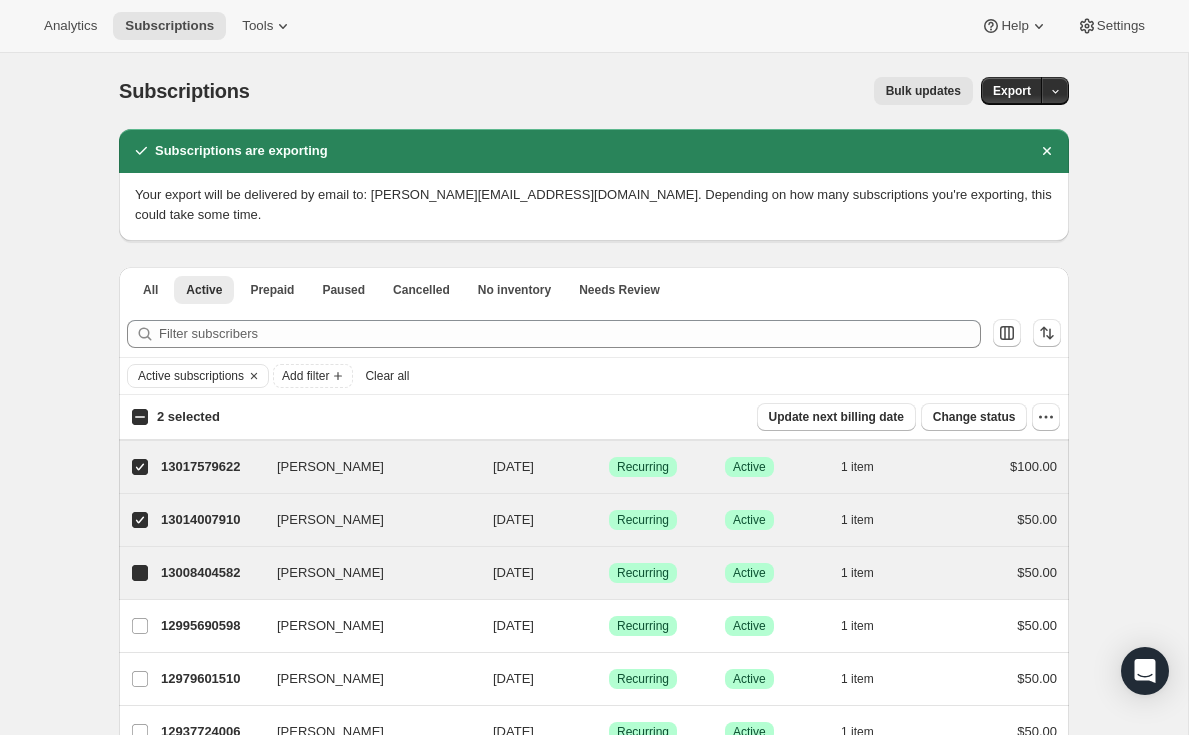 checkbox on "true" 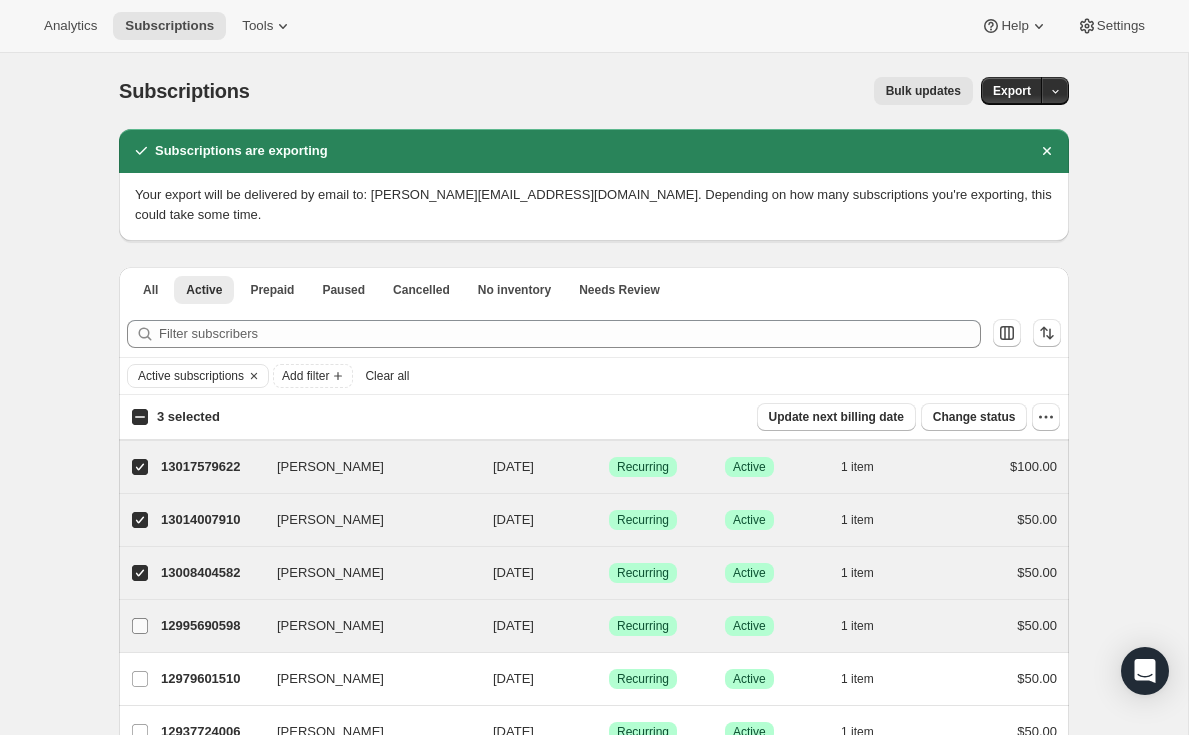 click on "[PERSON_NAME]" at bounding box center (140, 626) 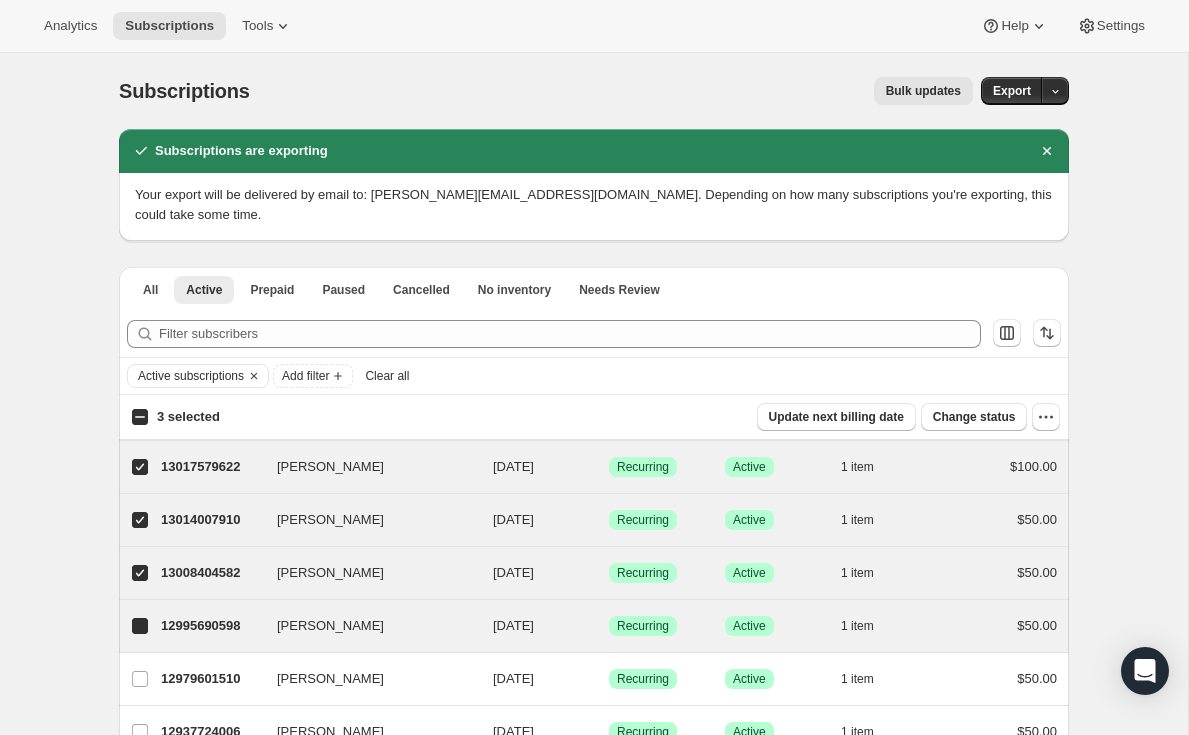 checkbox on "true" 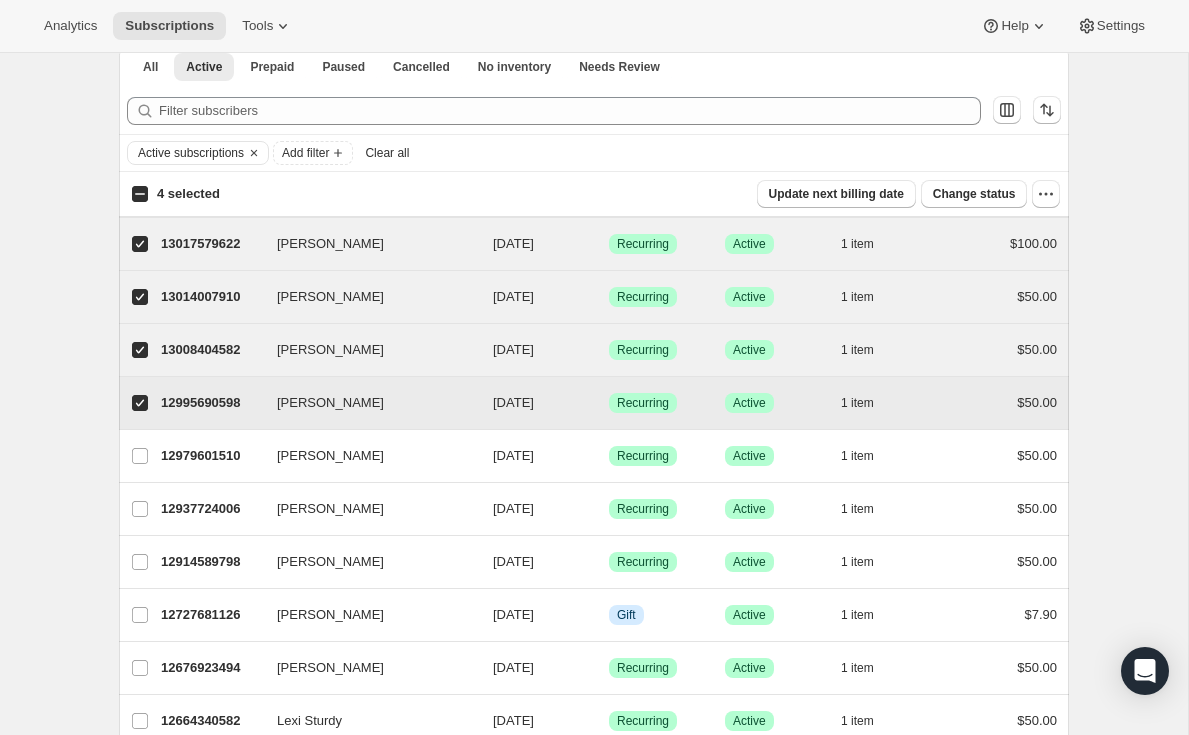 scroll, scrollTop: 234, scrollLeft: 0, axis: vertical 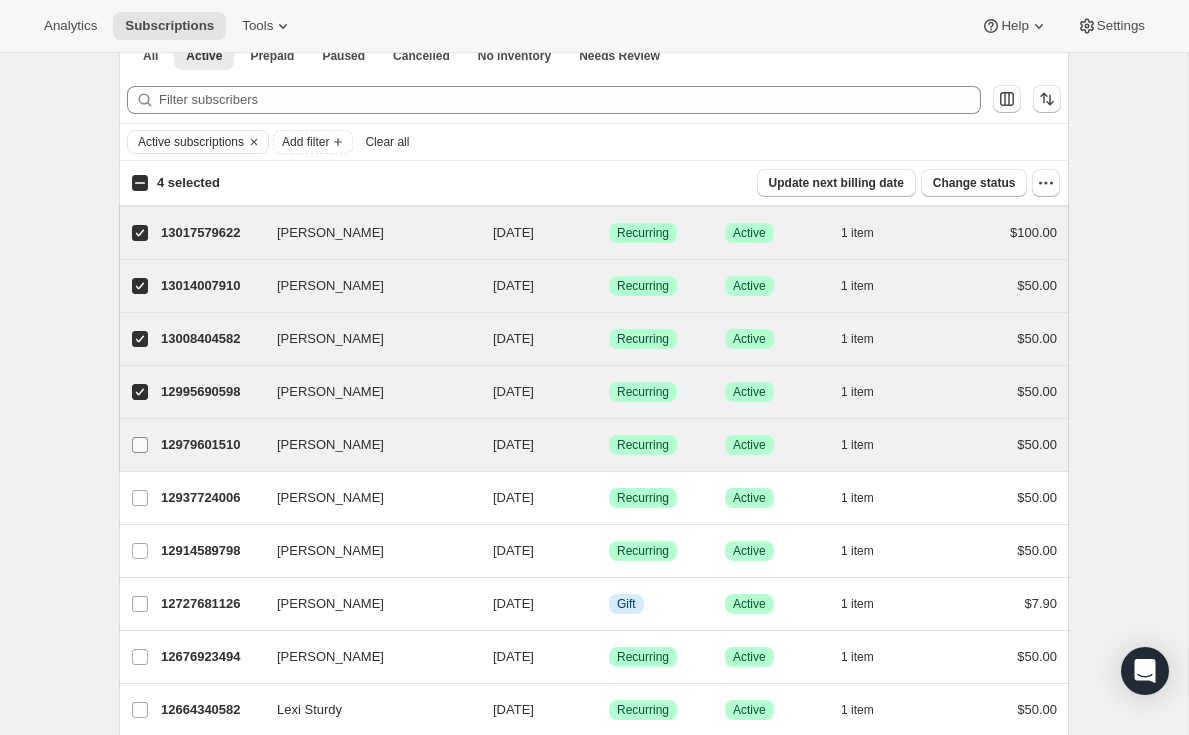 click on "[PERSON_NAME]" at bounding box center (140, 445) 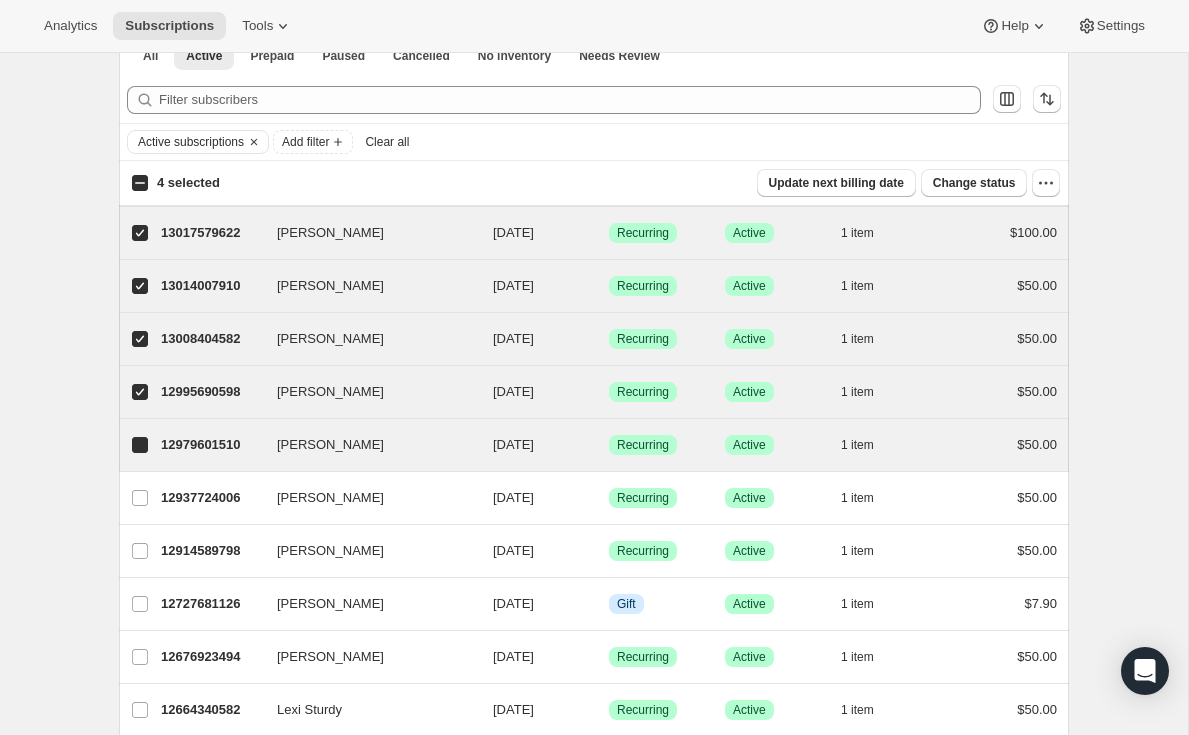checkbox on "true" 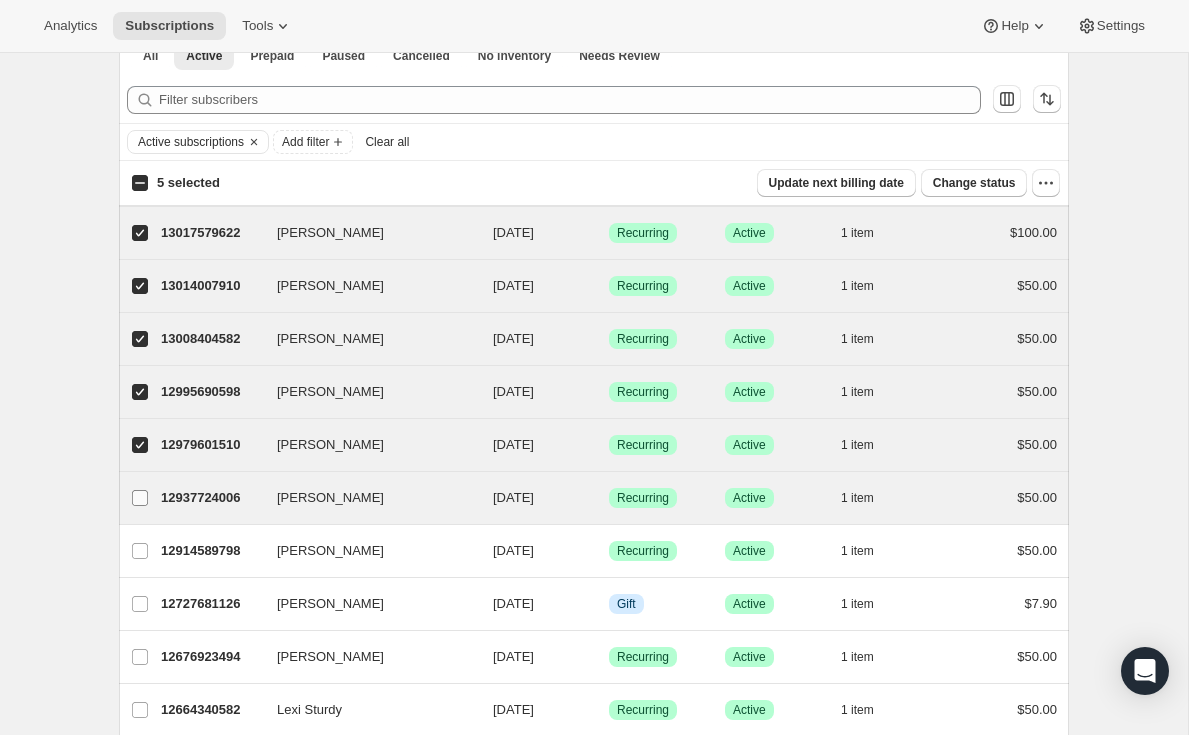 click on "[PERSON_NAME]" at bounding box center (140, 498) 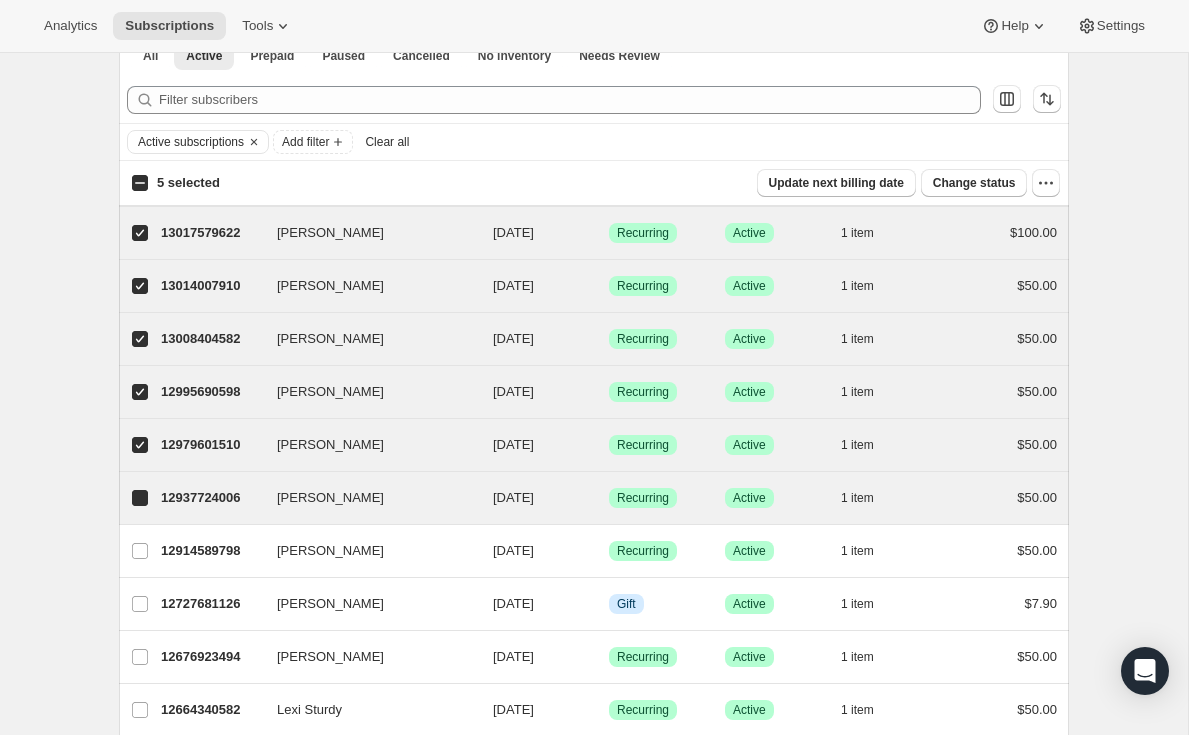 checkbox on "true" 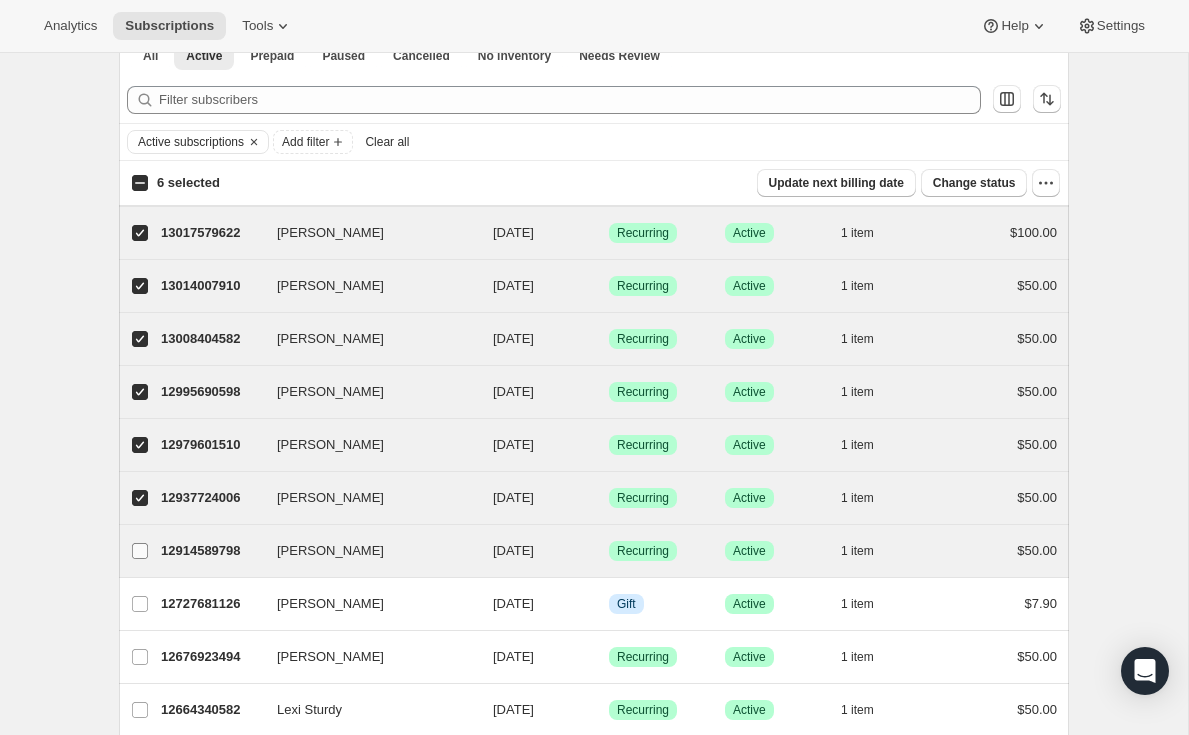 click on "[PERSON_NAME]" at bounding box center [140, 551] 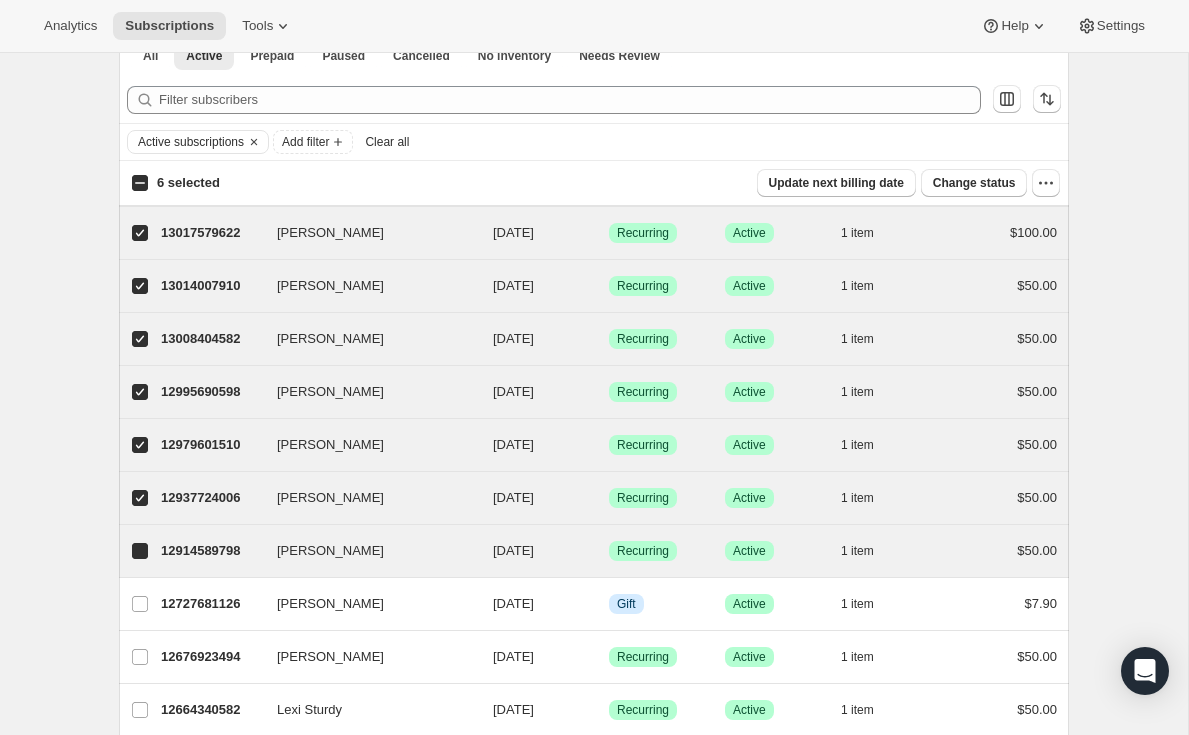 checkbox on "true" 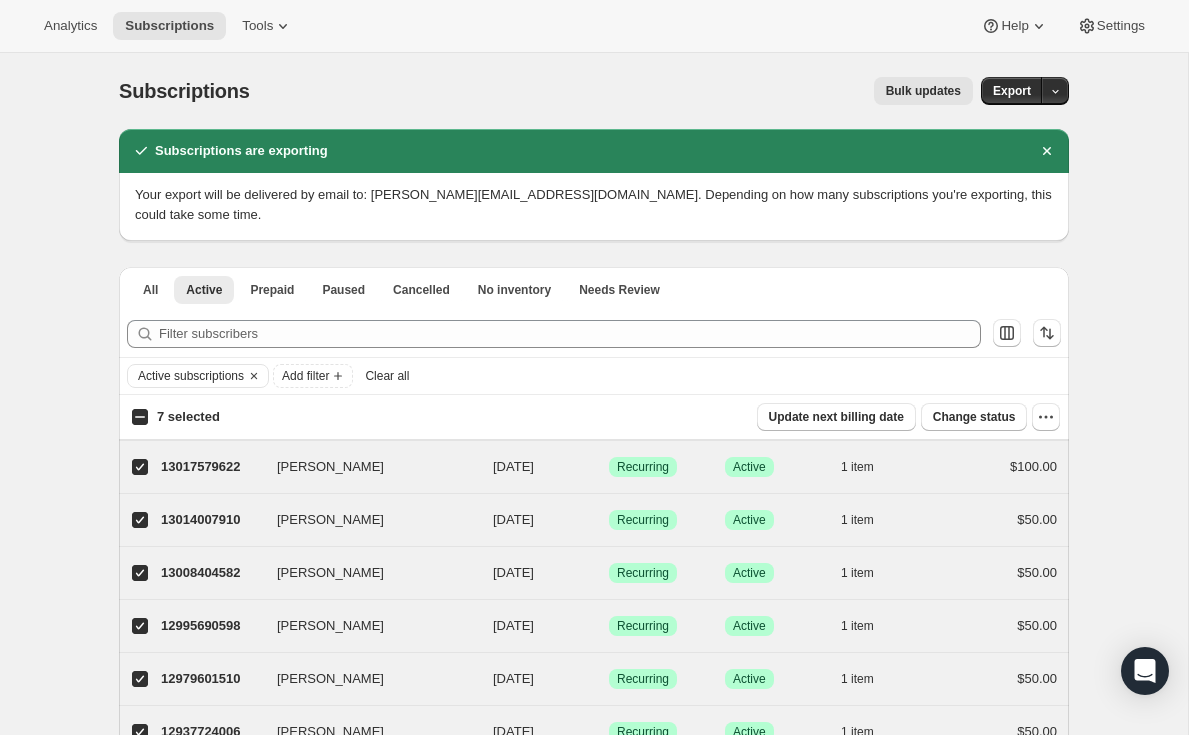 scroll, scrollTop: 0, scrollLeft: 0, axis: both 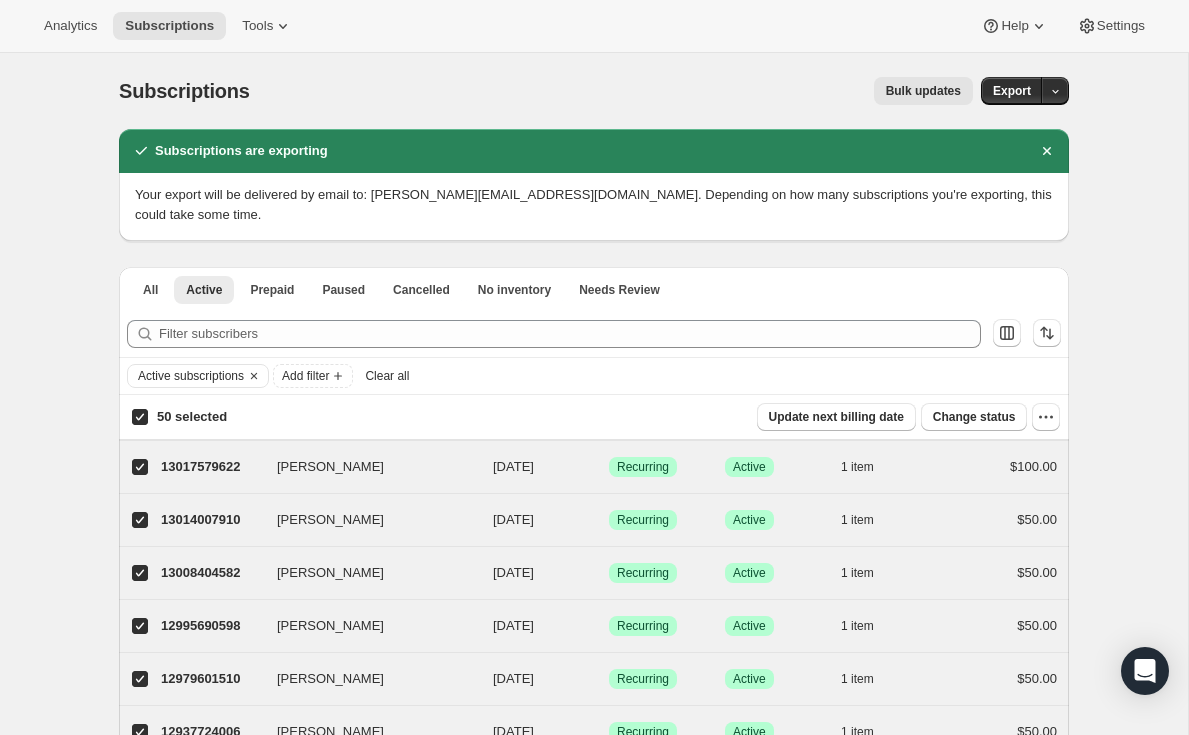 click on "50 selected" at bounding box center [140, 417] 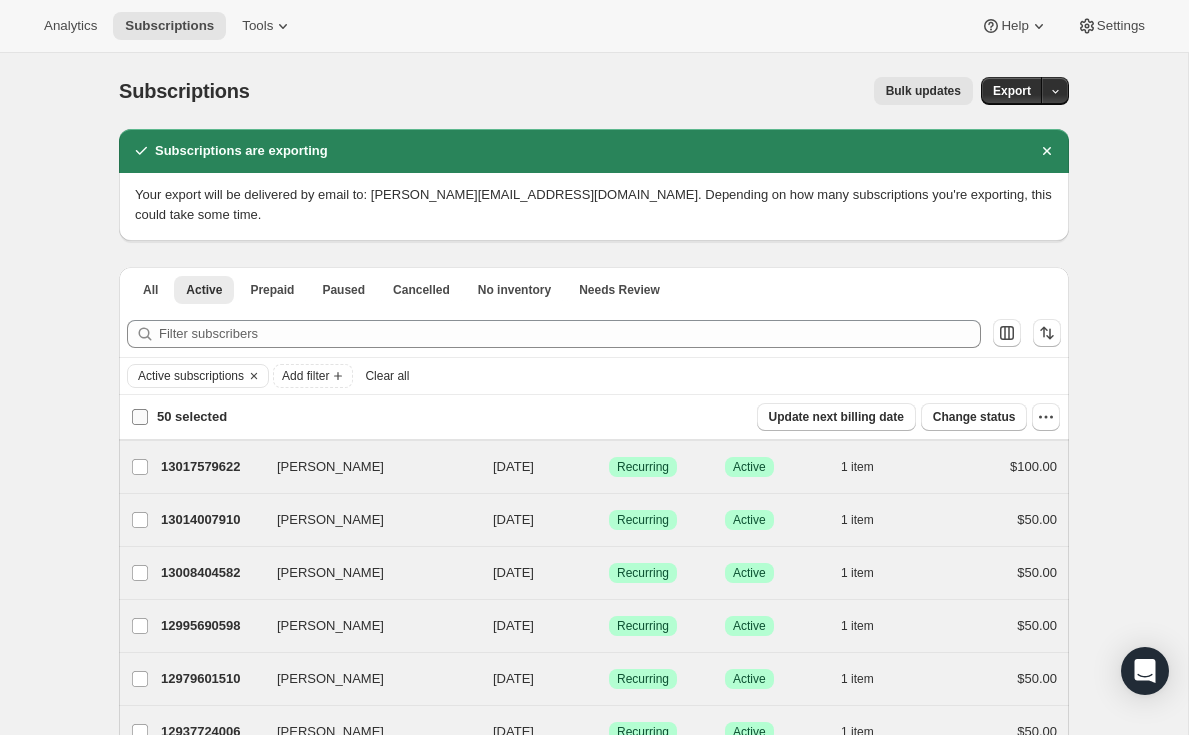 checkbox on "false" 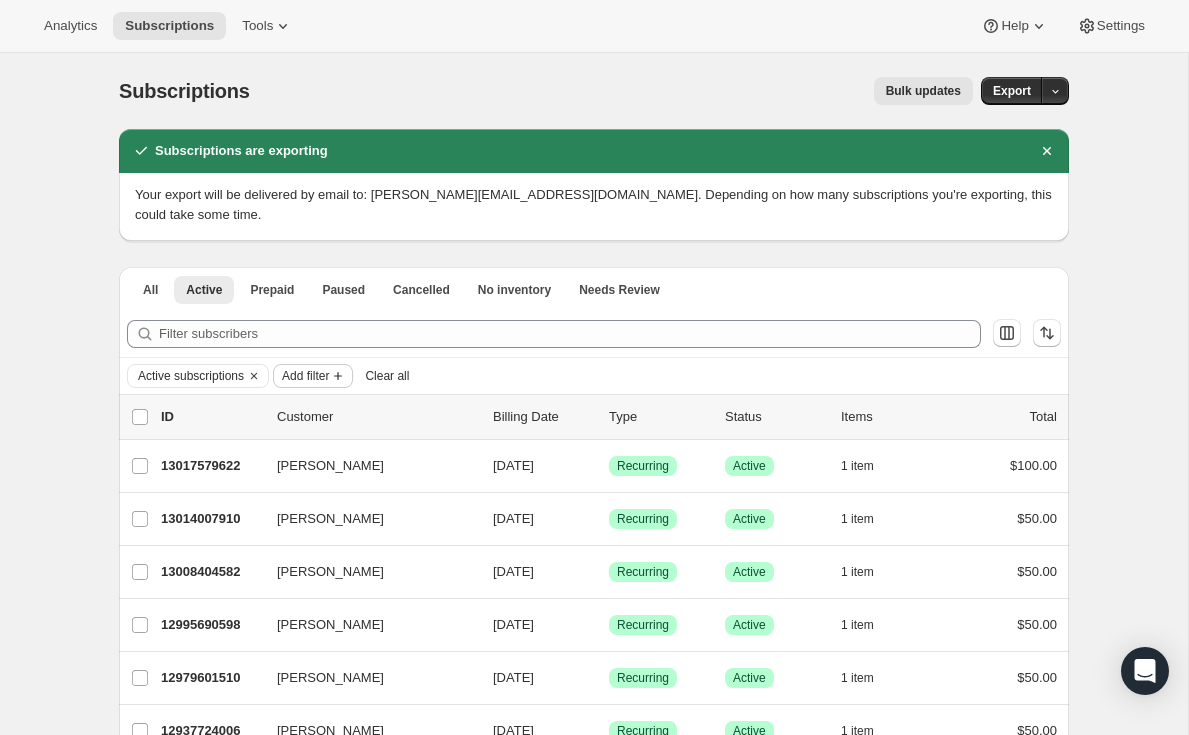 click on "Add filter" at bounding box center (305, 376) 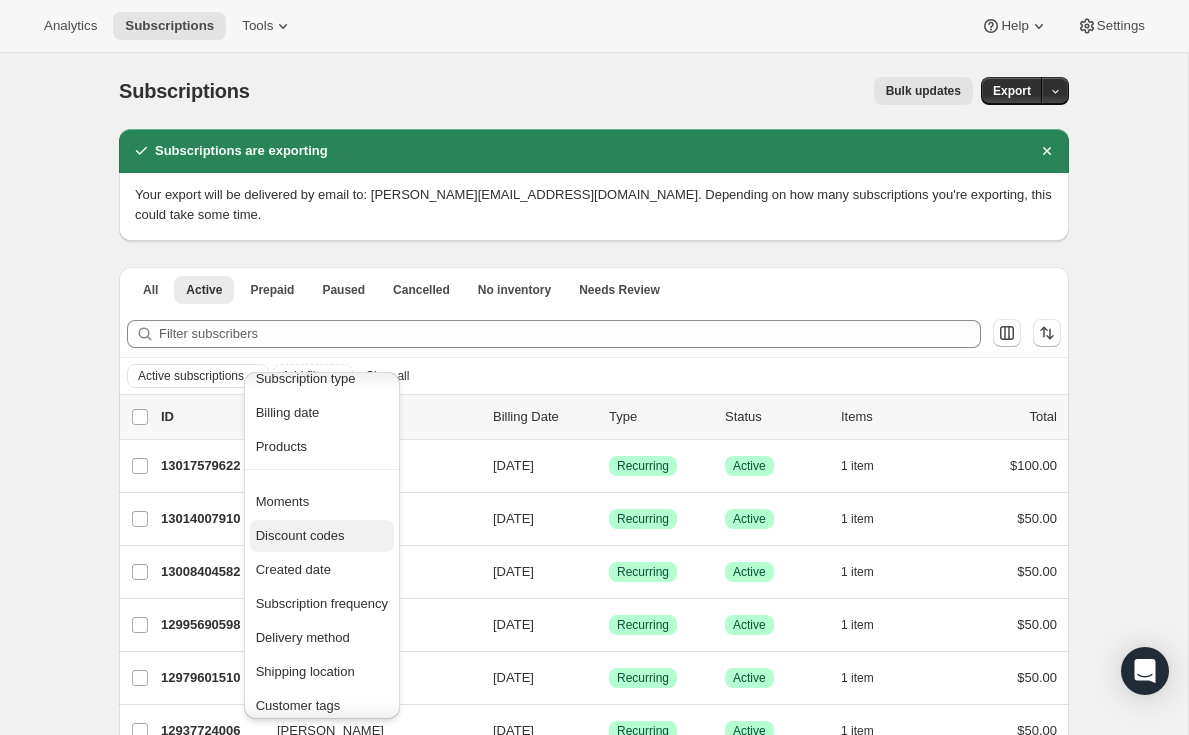 scroll, scrollTop: 22, scrollLeft: 0, axis: vertical 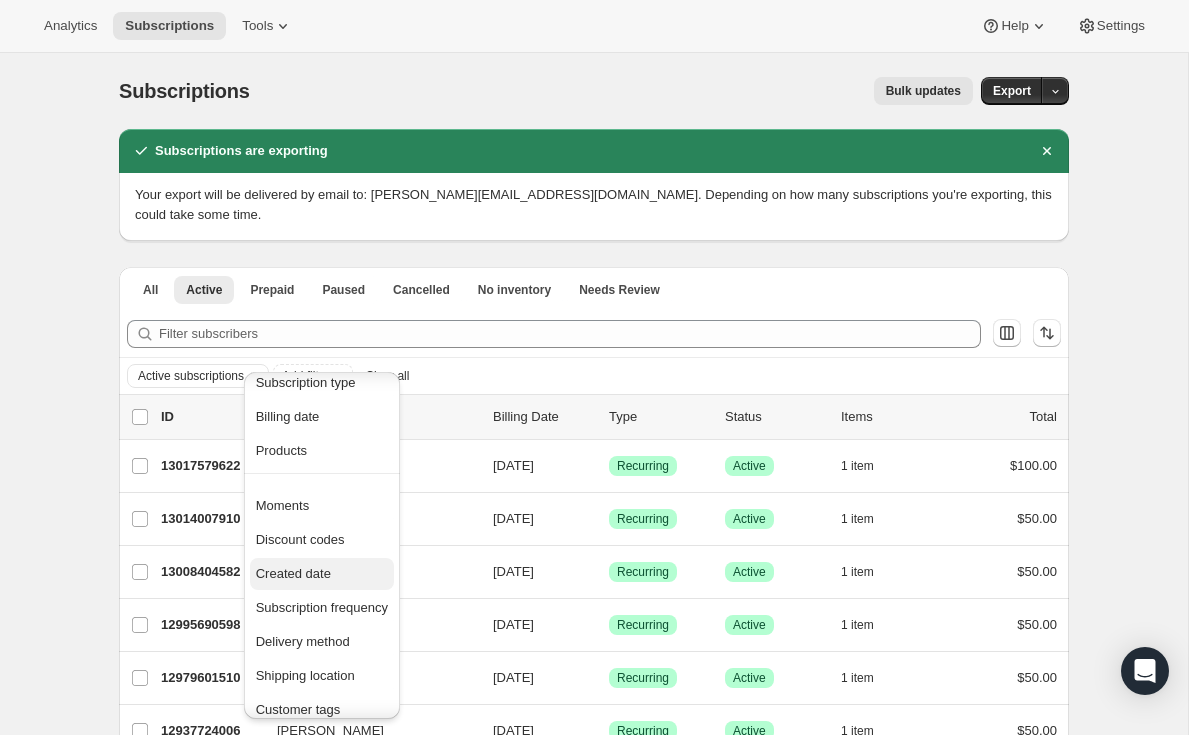 click on "Created date" at bounding box center [293, 573] 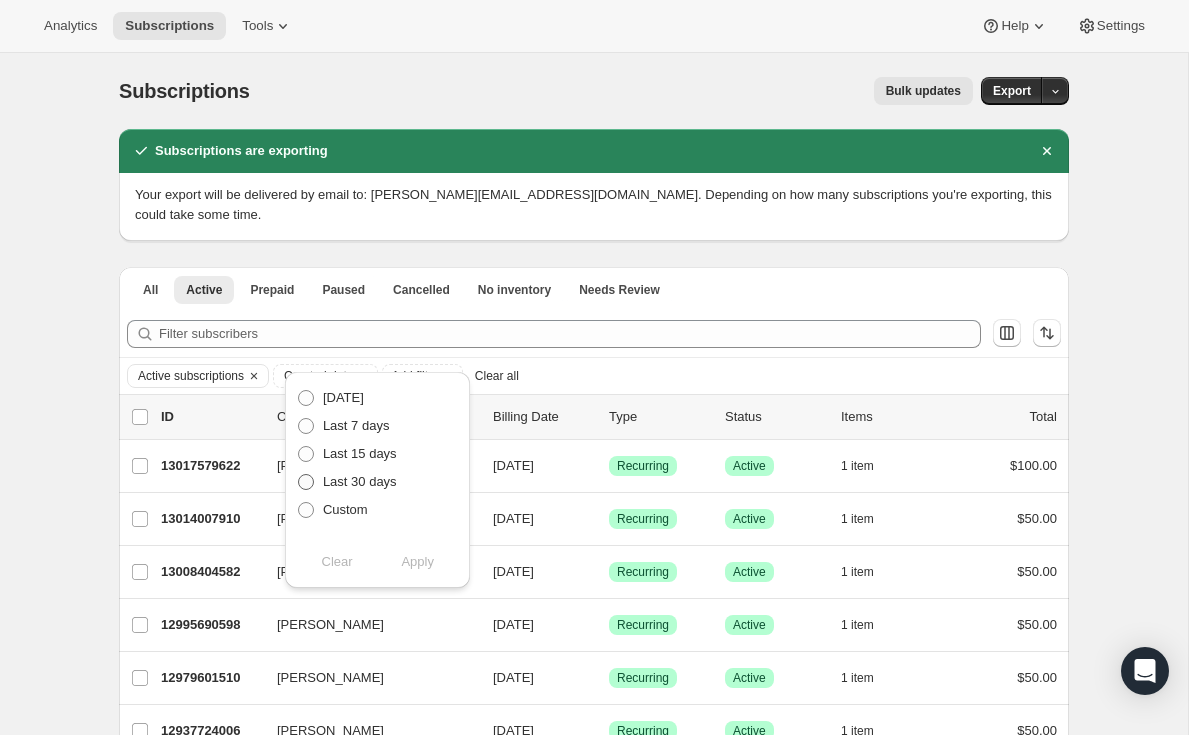 click at bounding box center [306, 482] 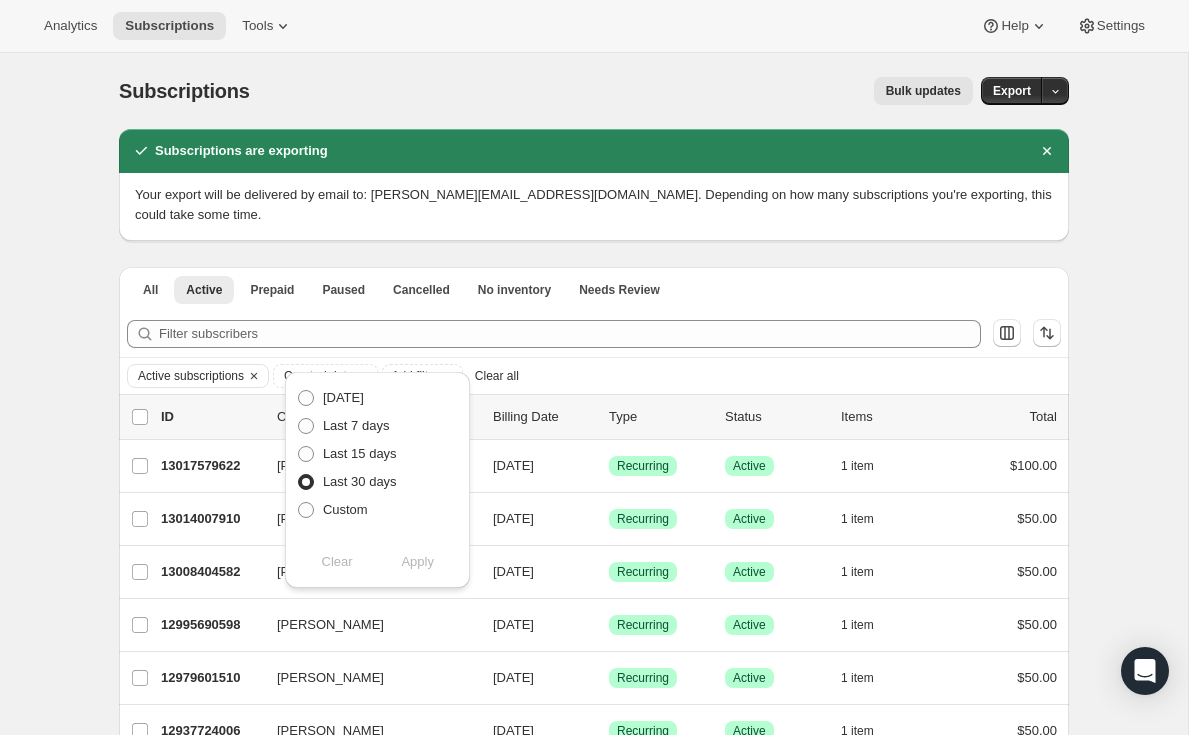 radio on "true" 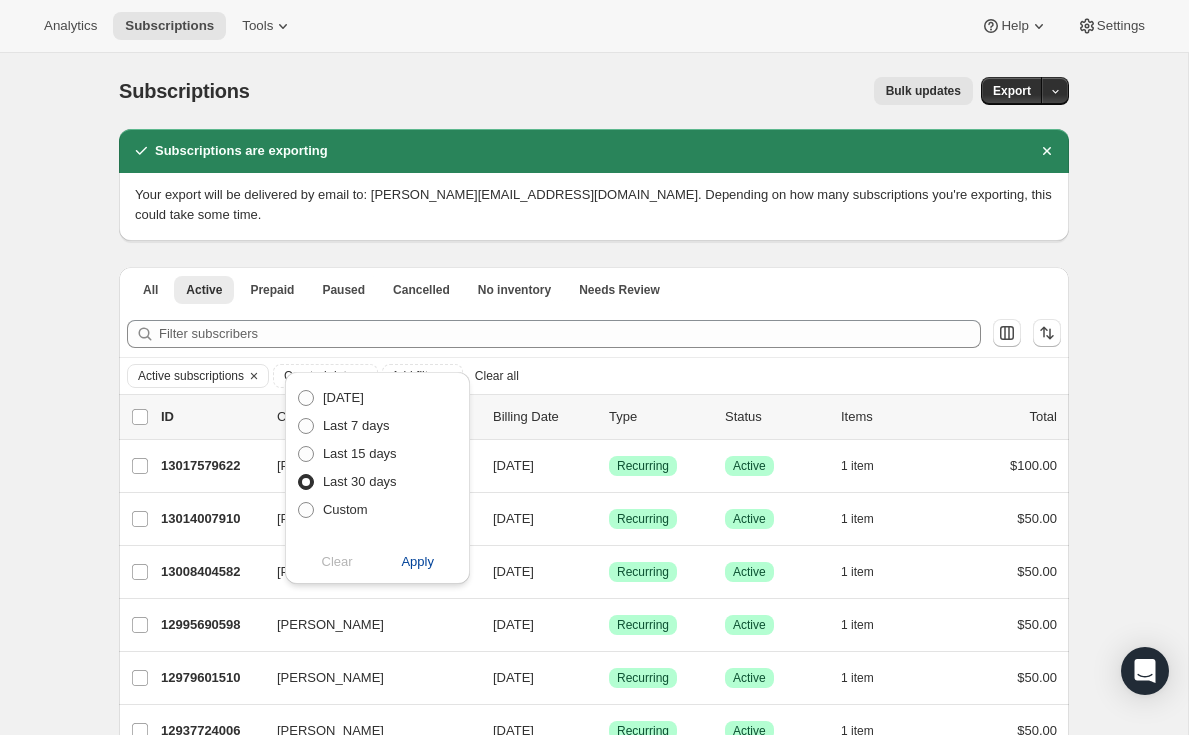 click on "Apply" at bounding box center (417, 562) 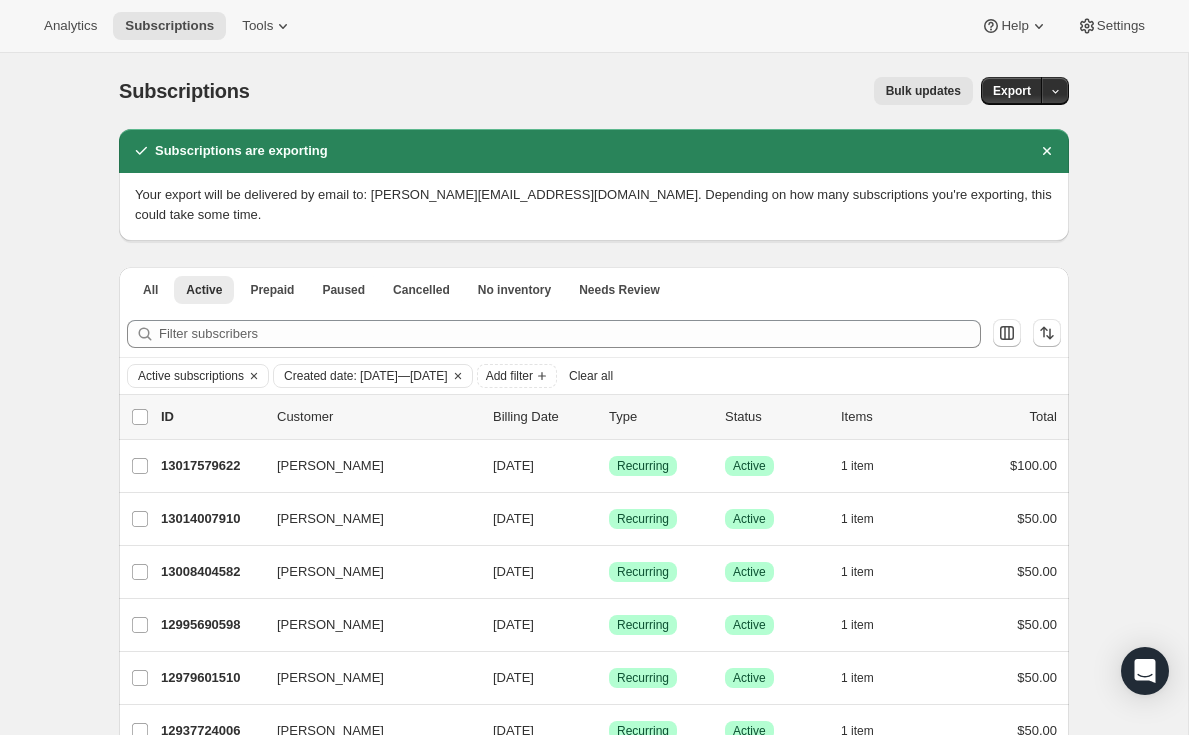 scroll, scrollTop: 0, scrollLeft: 0, axis: both 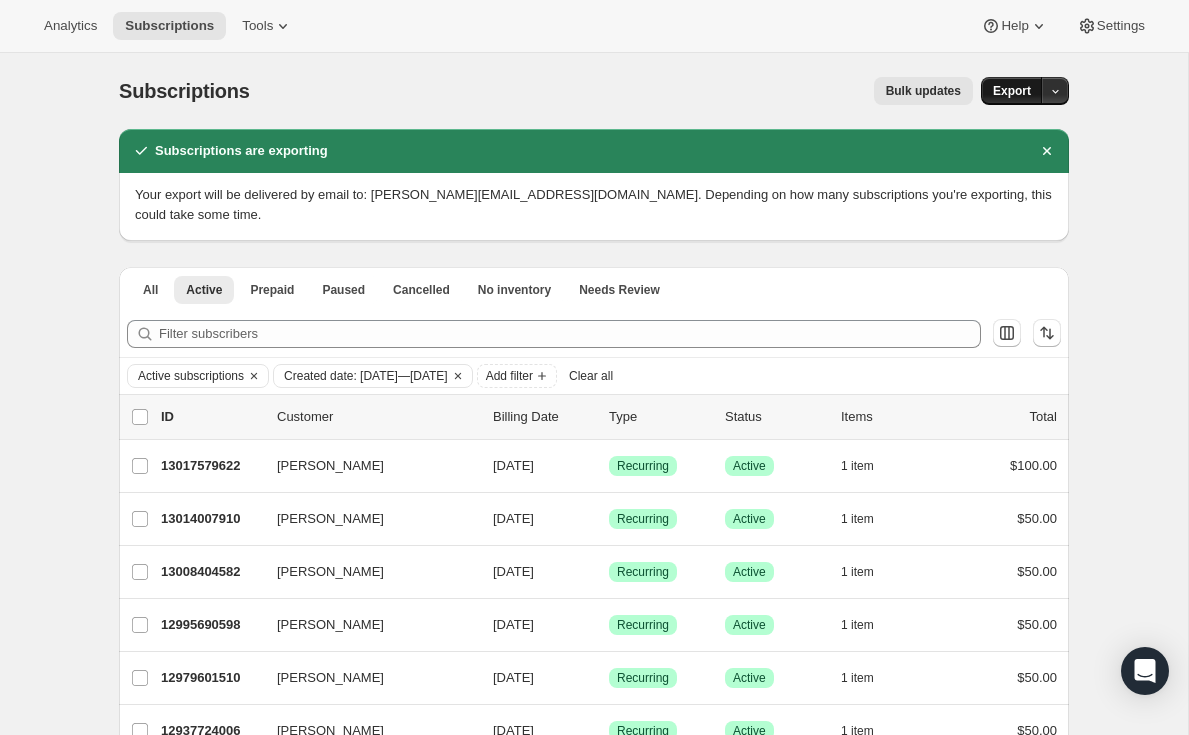 click on "Export" at bounding box center (1012, 91) 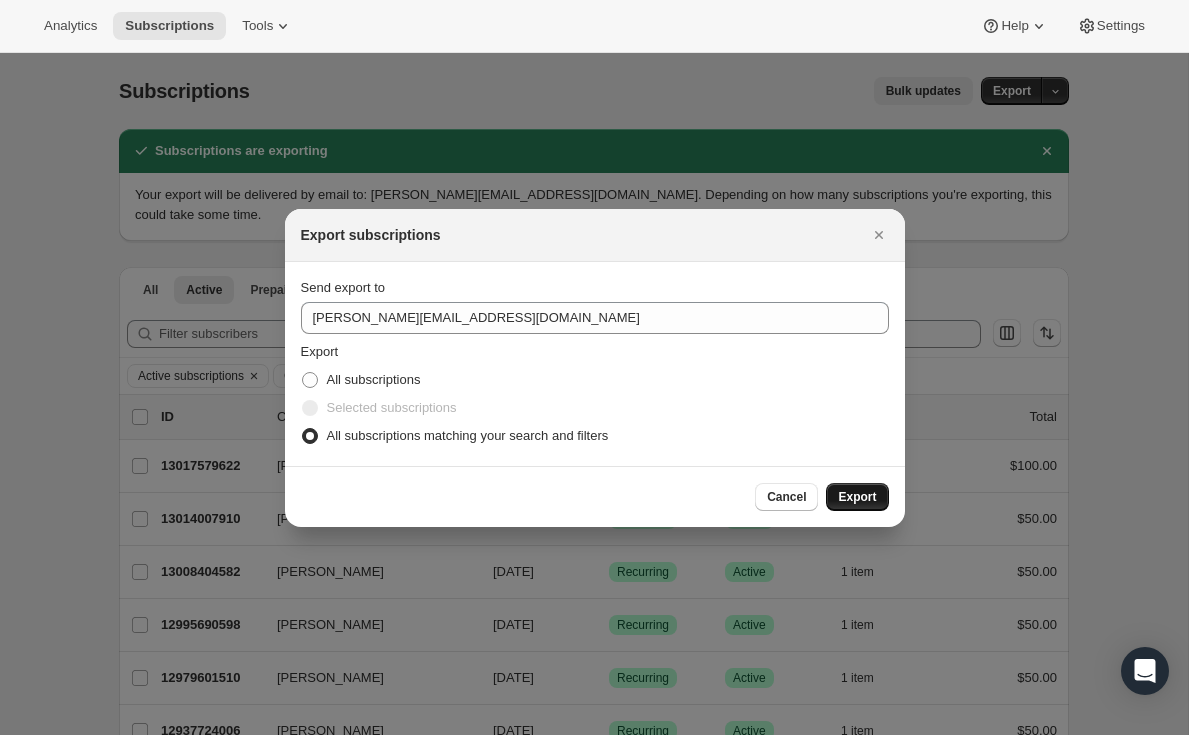 click on "Export" at bounding box center [857, 497] 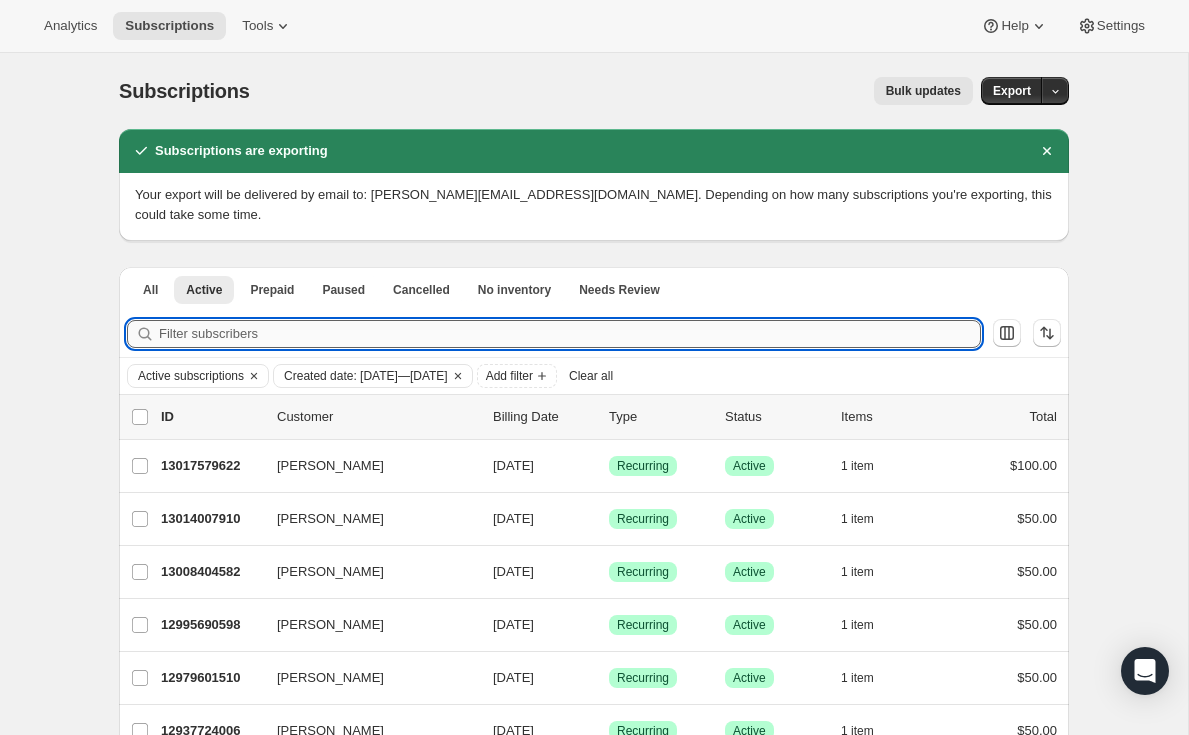click on "Filter subscribers" at bounding box center (570, 334) 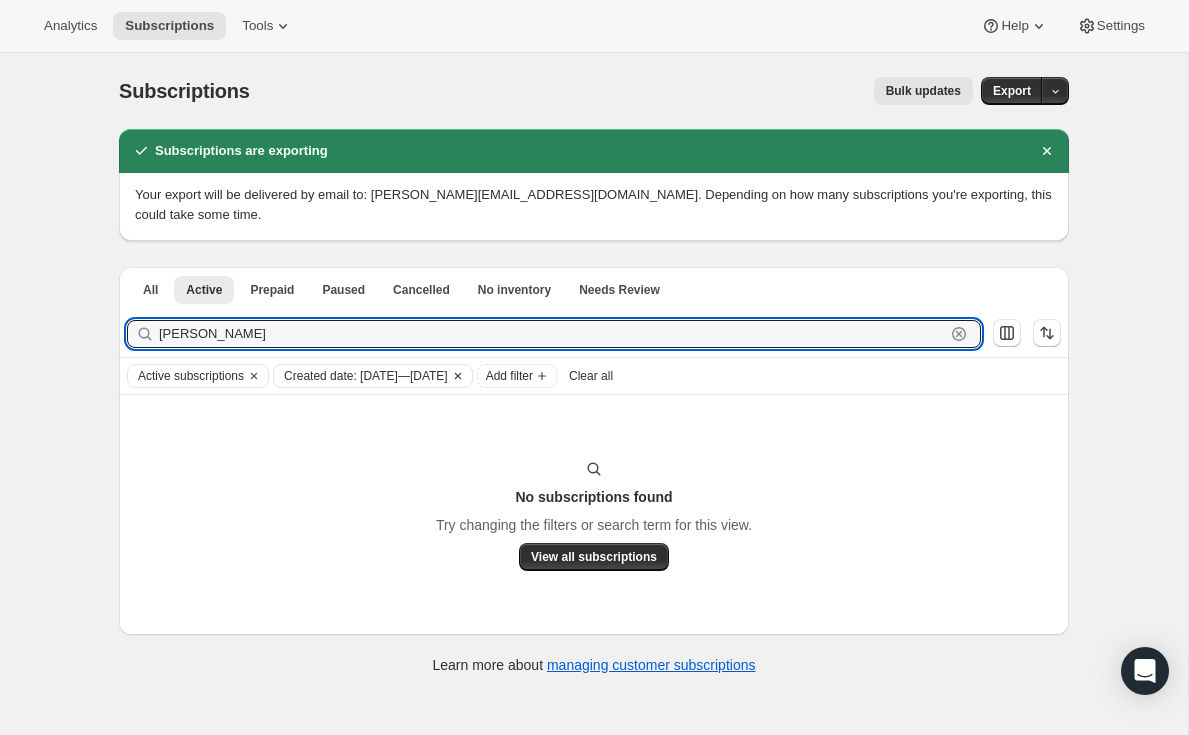 type on "[PERSON_NAME]" 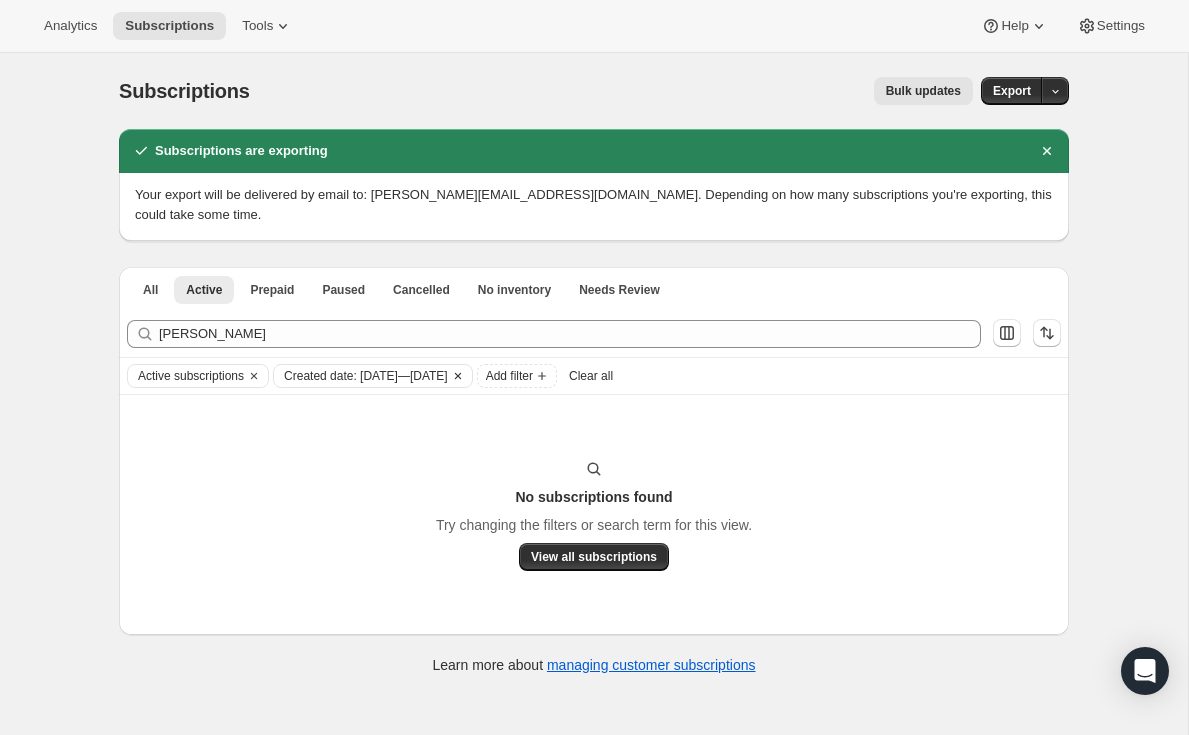 click 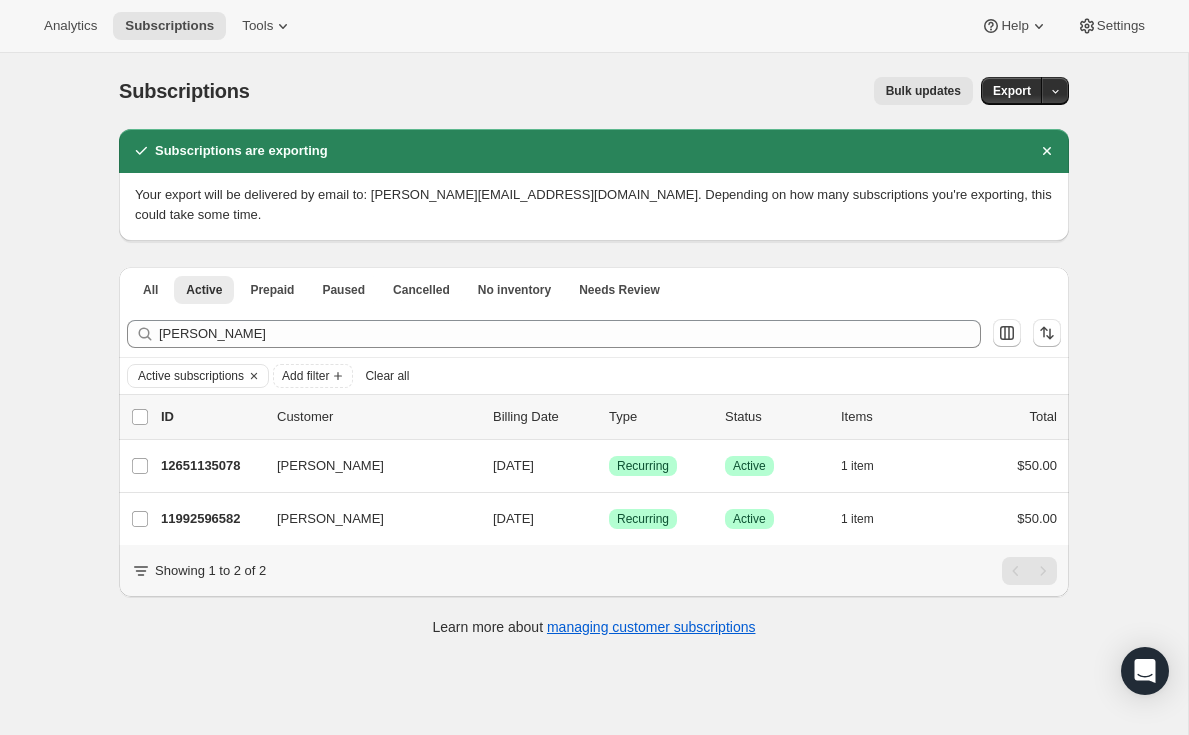 scroll, scrollTop: 53, scrollLeft: 0, axis: vertical 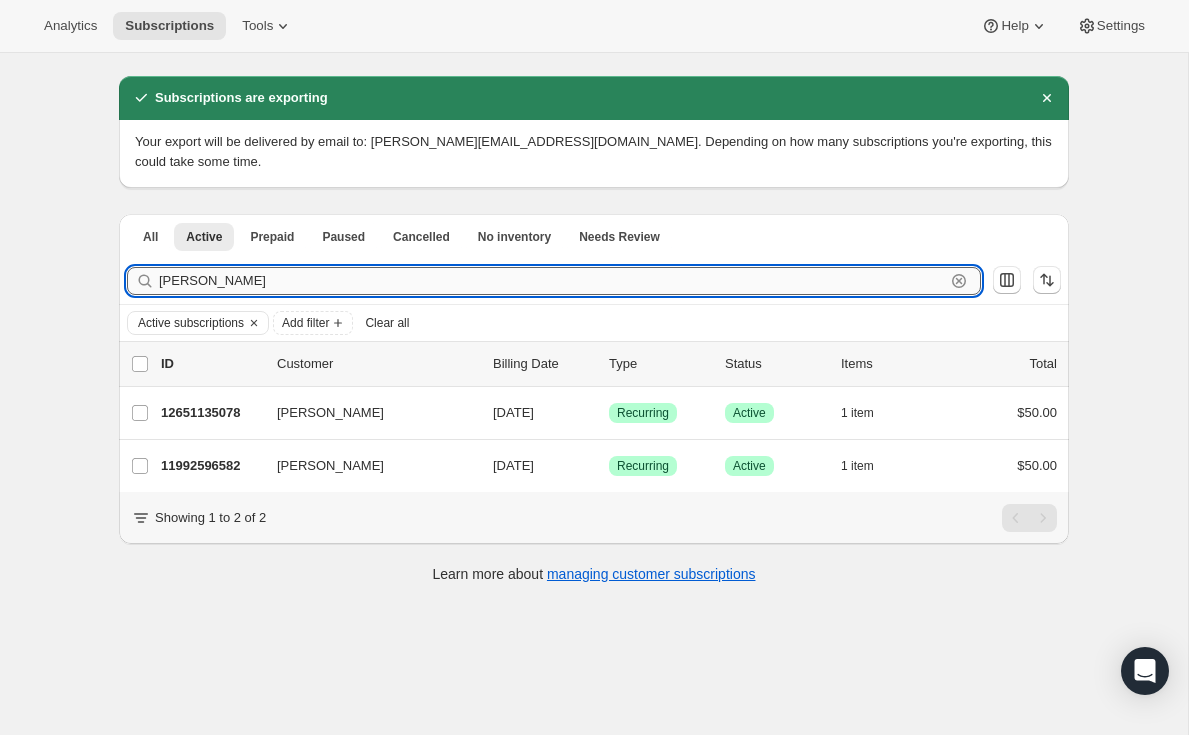 click on "[PERSON_NAME]" at bounding box center (552, 281) 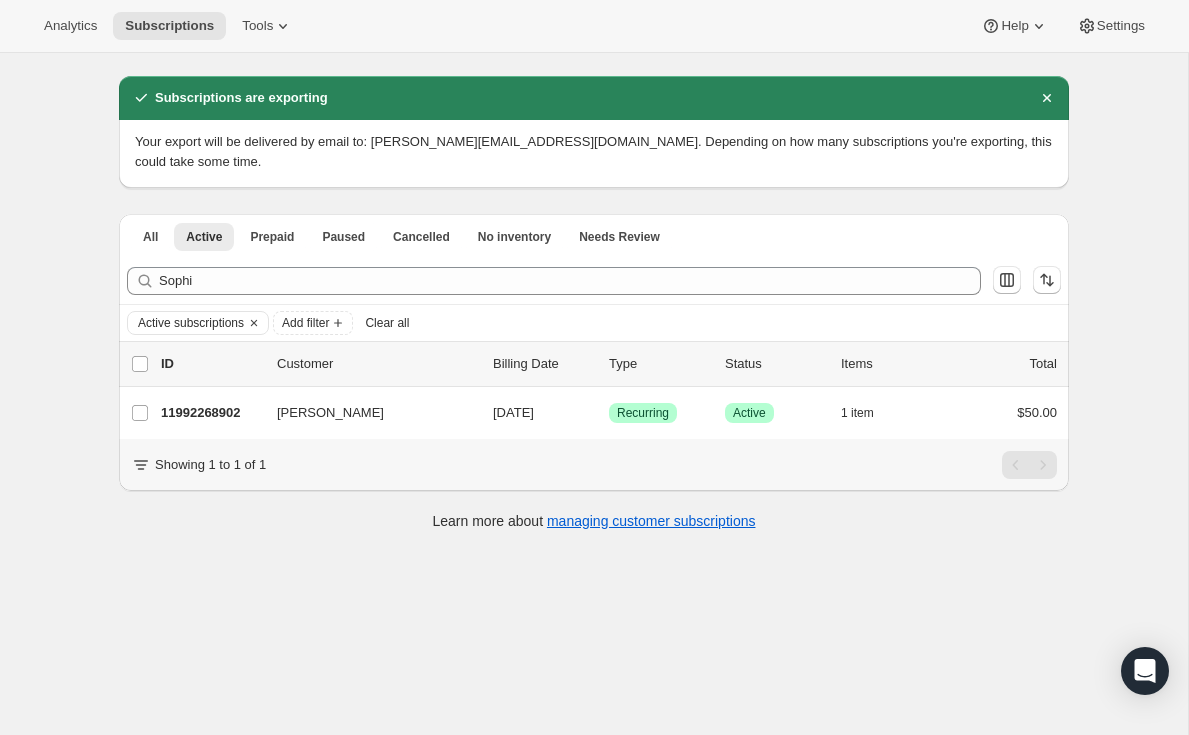click on "Filter subscribers Sophi Clear" at bounding box center (594, 281) 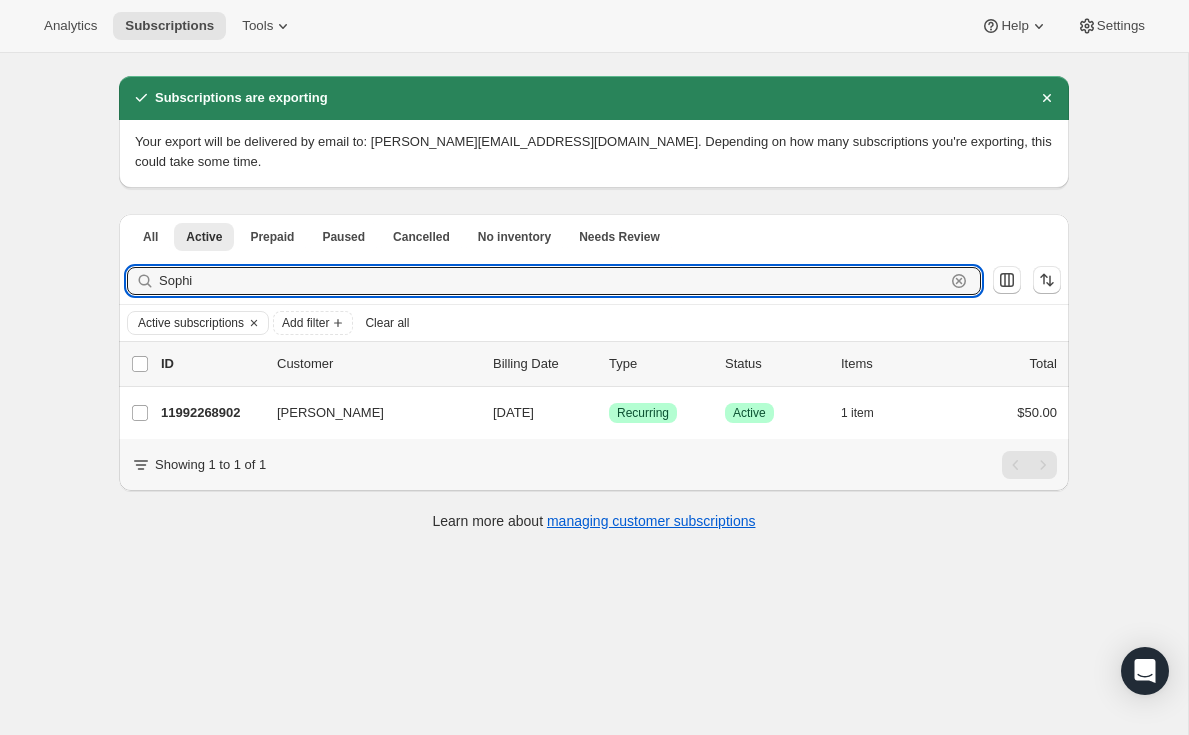 drag, startPoint x: 218, startPoint y: 264, endPoint x: -52, endPoint y: 241, distance: 270.97784 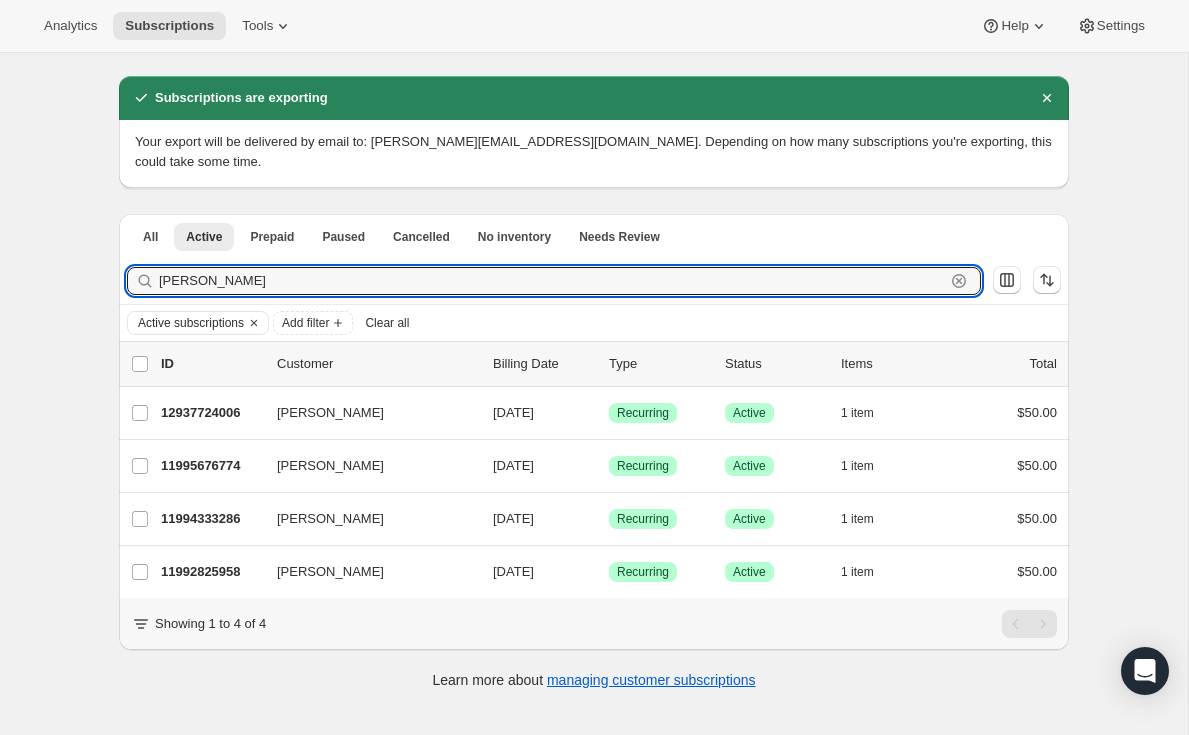 drag, startPoint x: 248, startPoint y: 266, endPoint x: 79, endPoint y: 262, distance: 169.04733 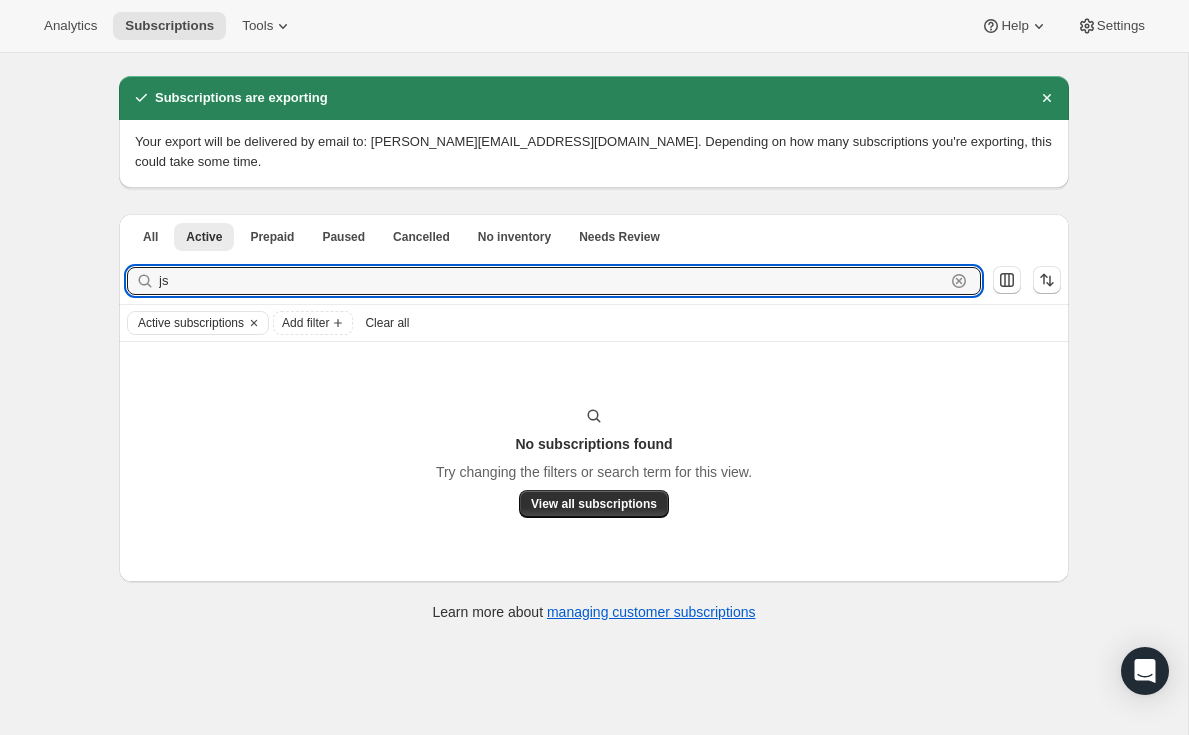 type on "j" 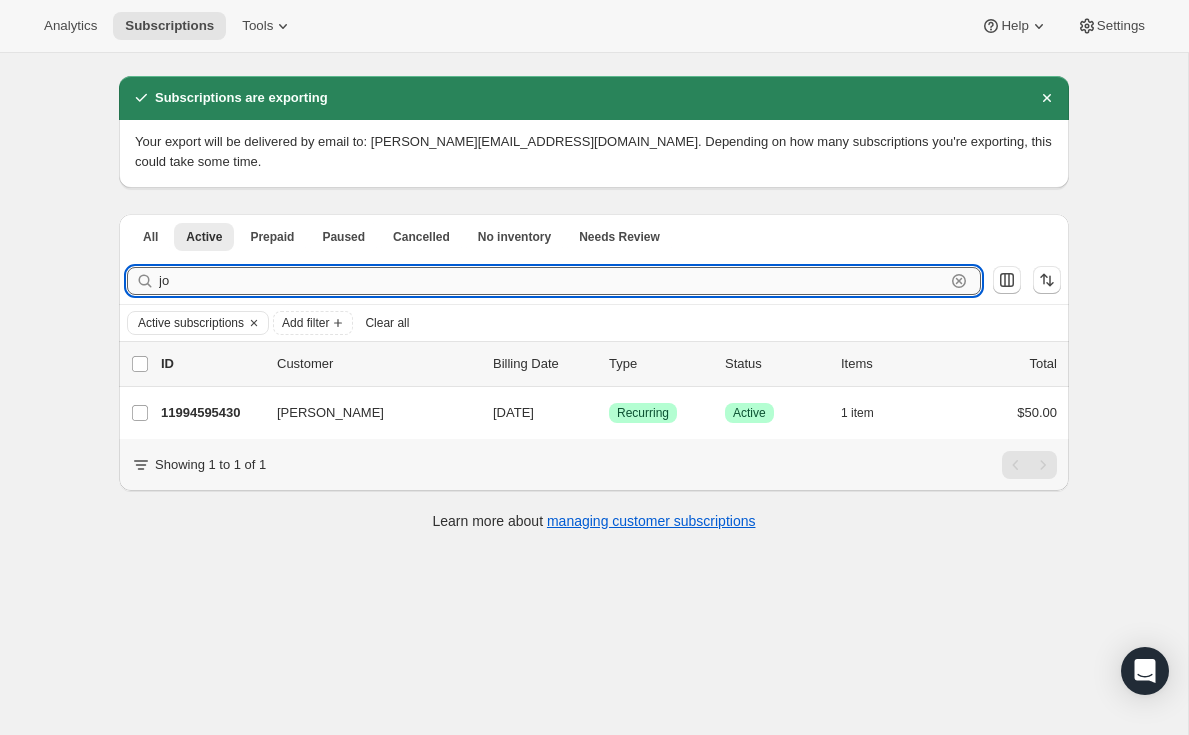 type on "j" 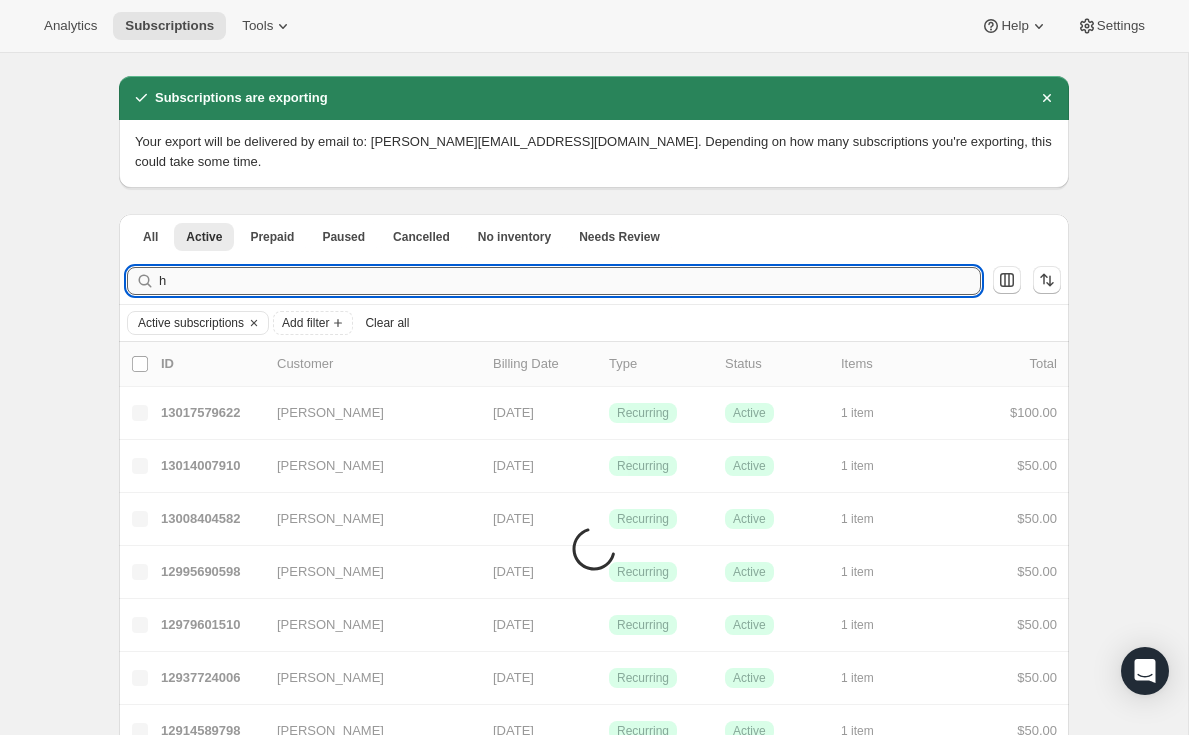 click on "h" at bounding box center (570, 281) 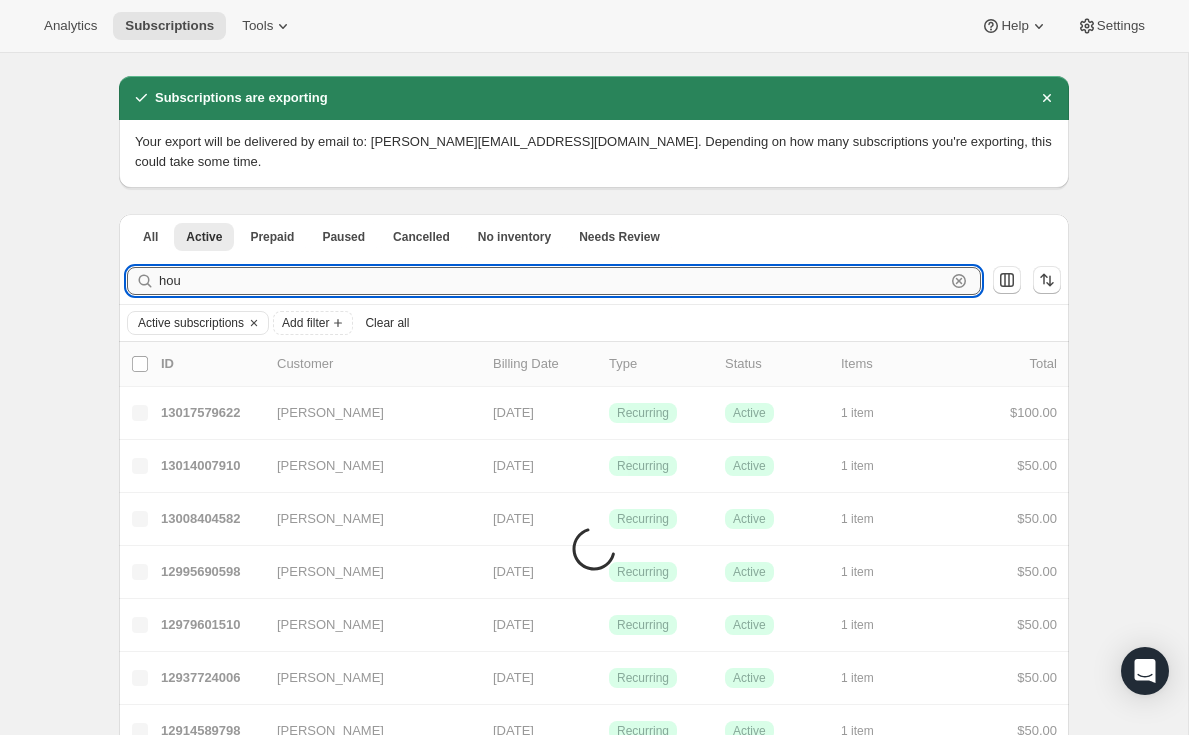 click on "hou" at bounding box center (552, 281) 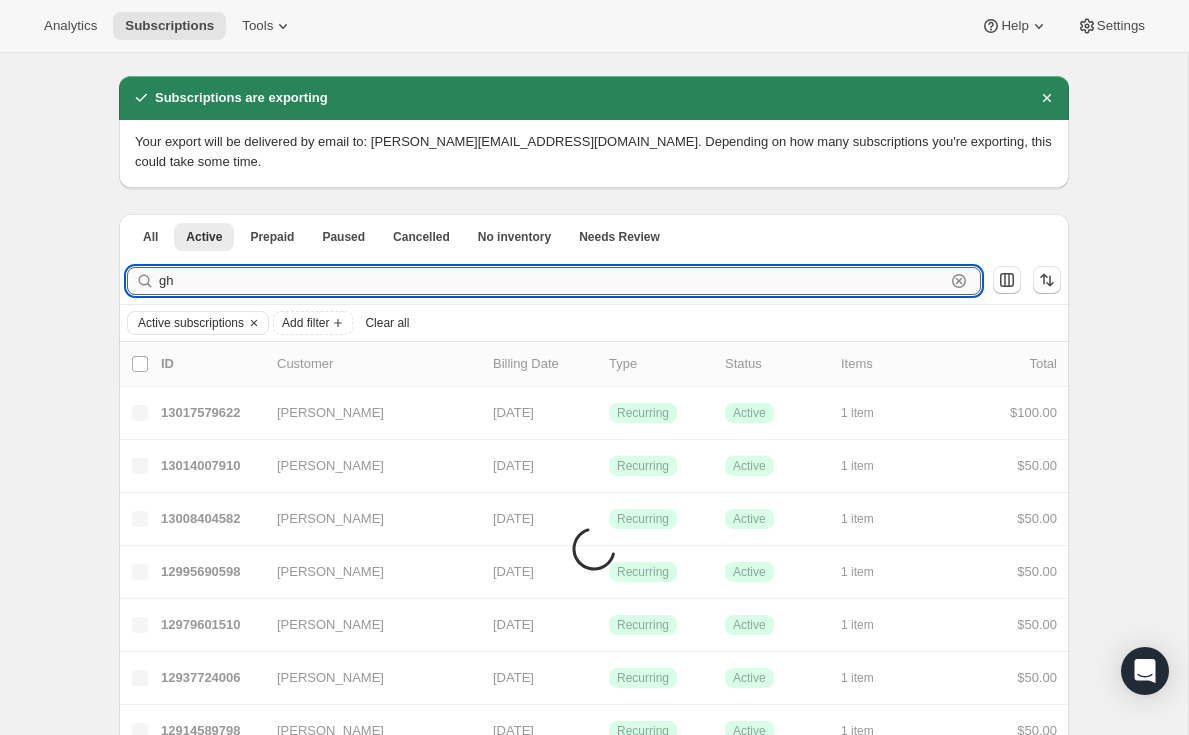 type on "g" 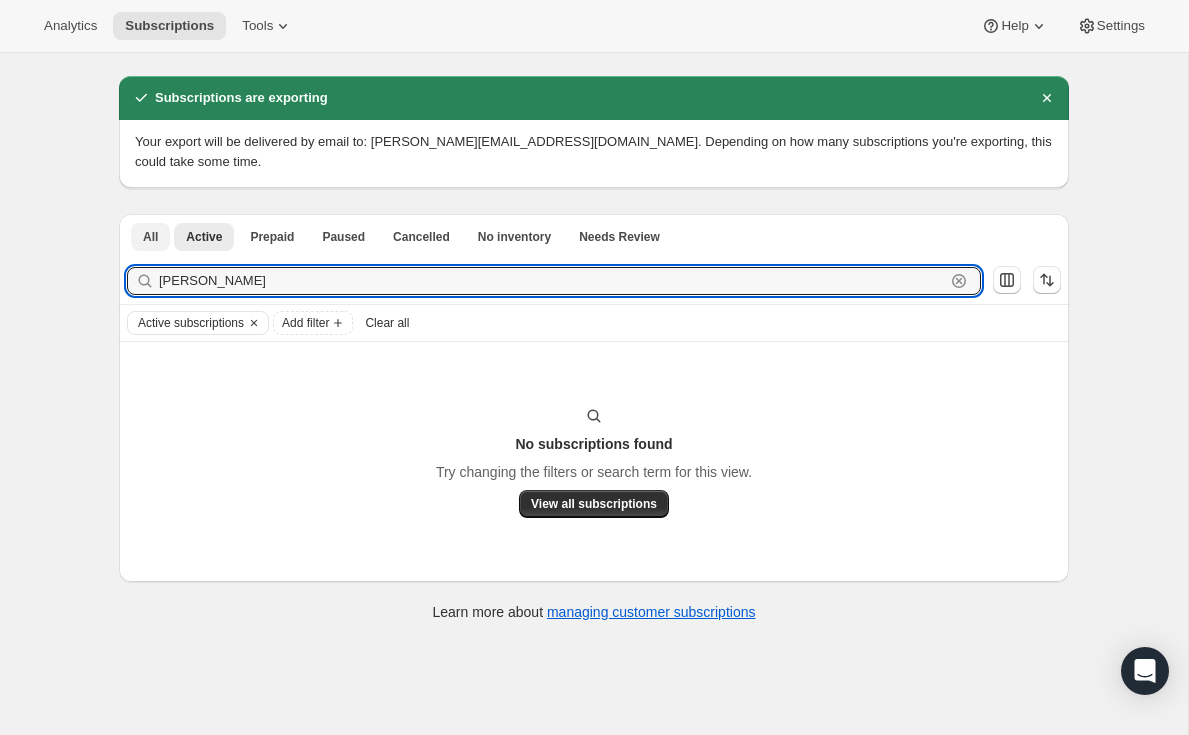 type on "[PERSON_NAME]" 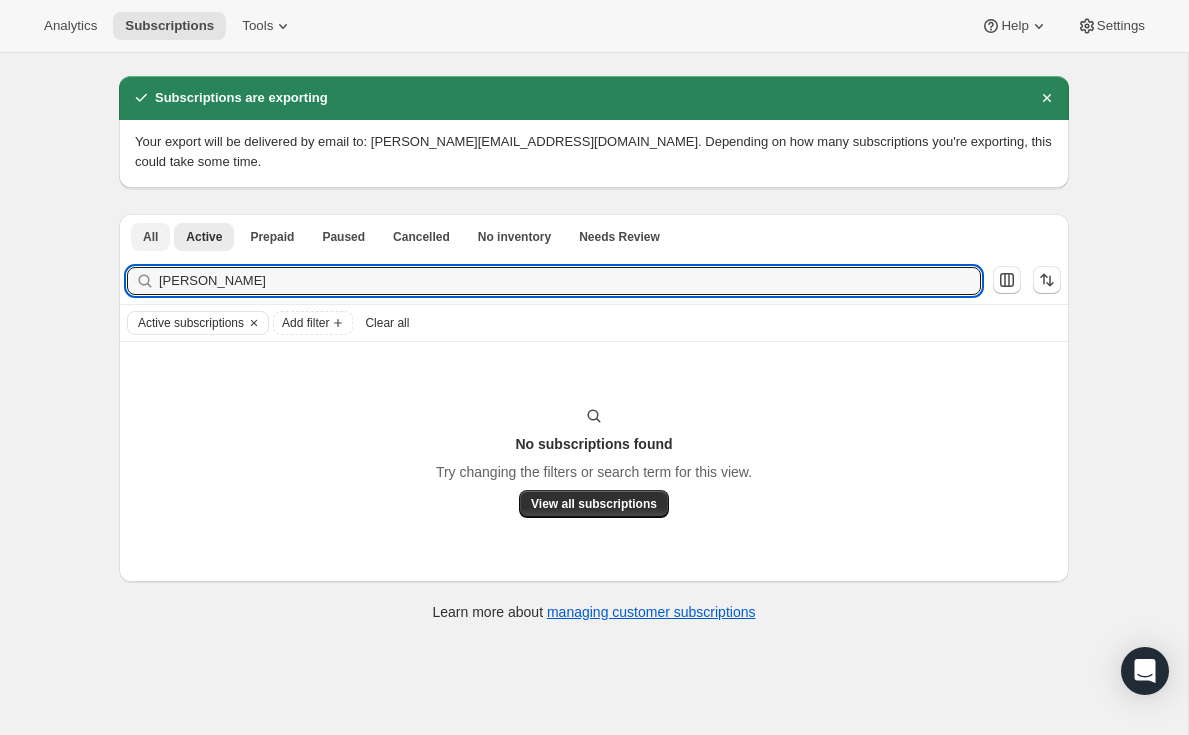 click on "All" at bounding box center (150, 237) 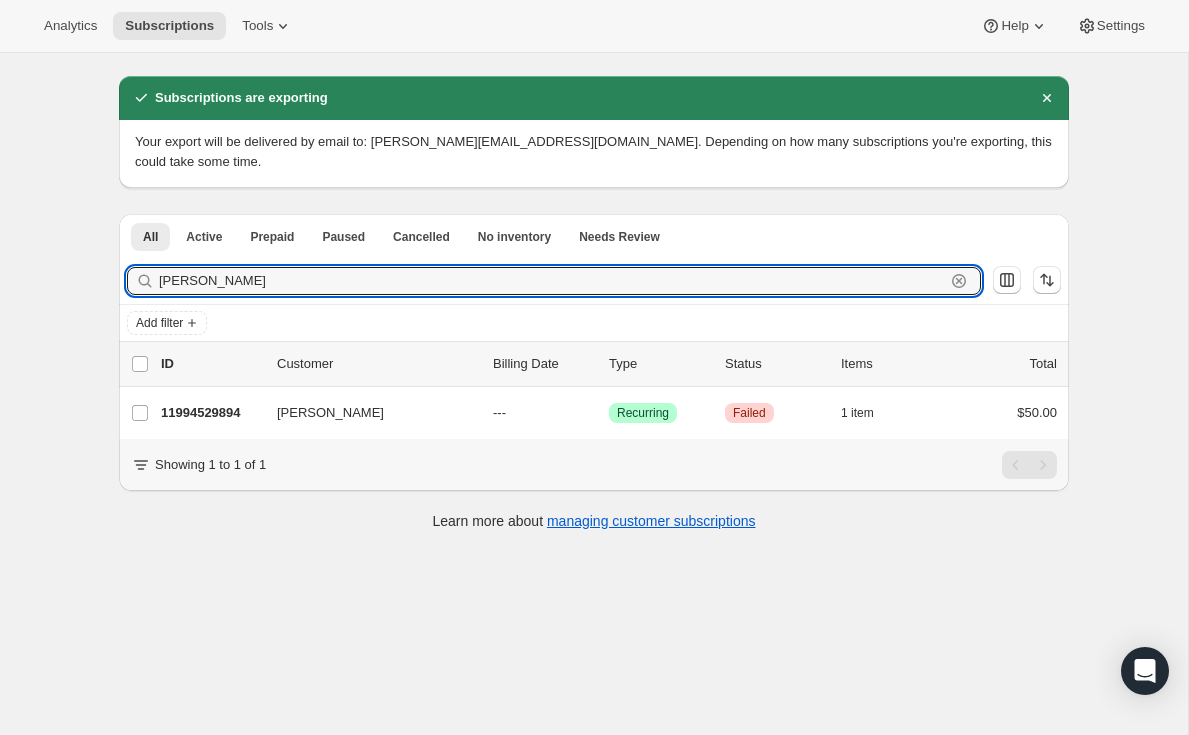 drag, startPoint x: 218, startPoint y: 260, endPoint x: 151, endPoint y: 241, distance: 69.641945 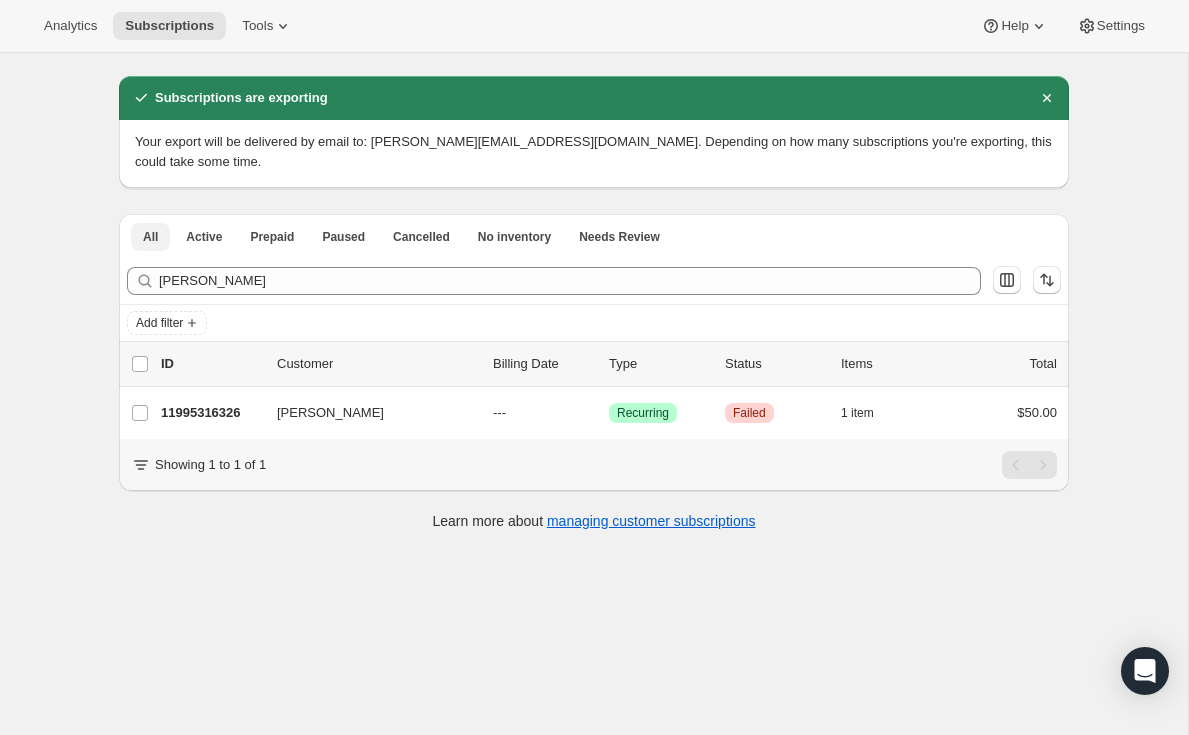 click on "All" at bounding box center [150, 237] 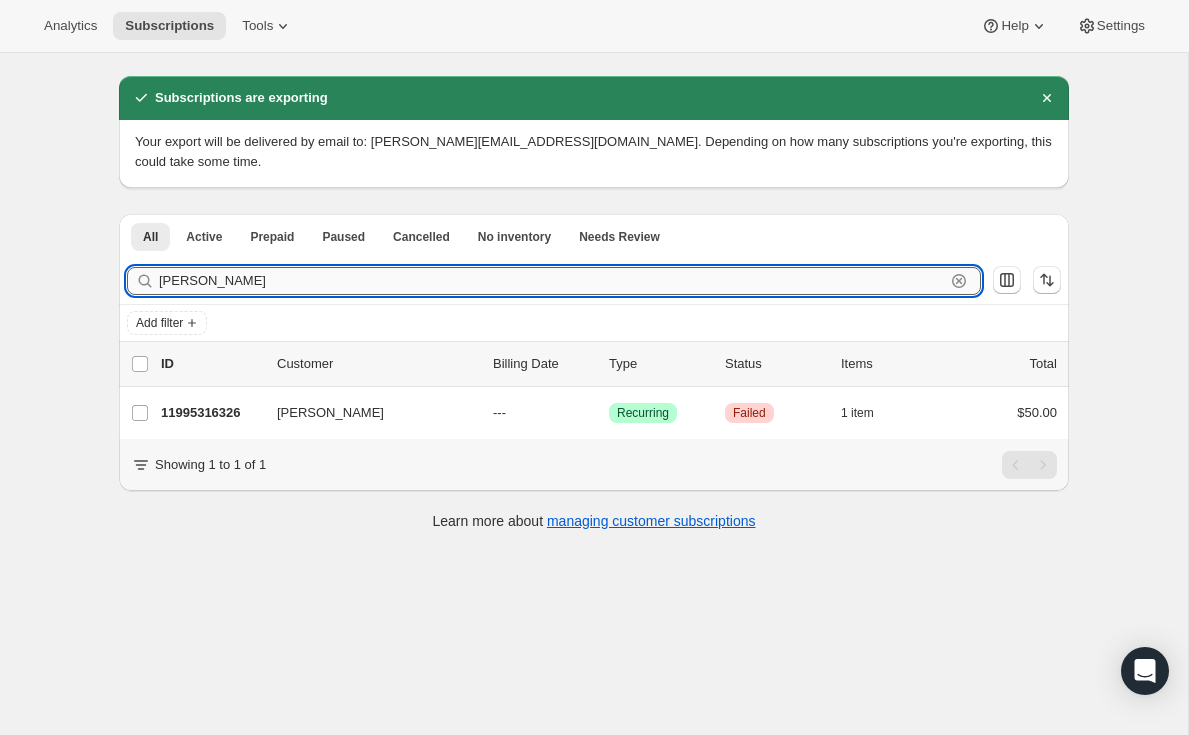 click on "[PERSON_NAME] Clear" at bounding box center (554, 281) 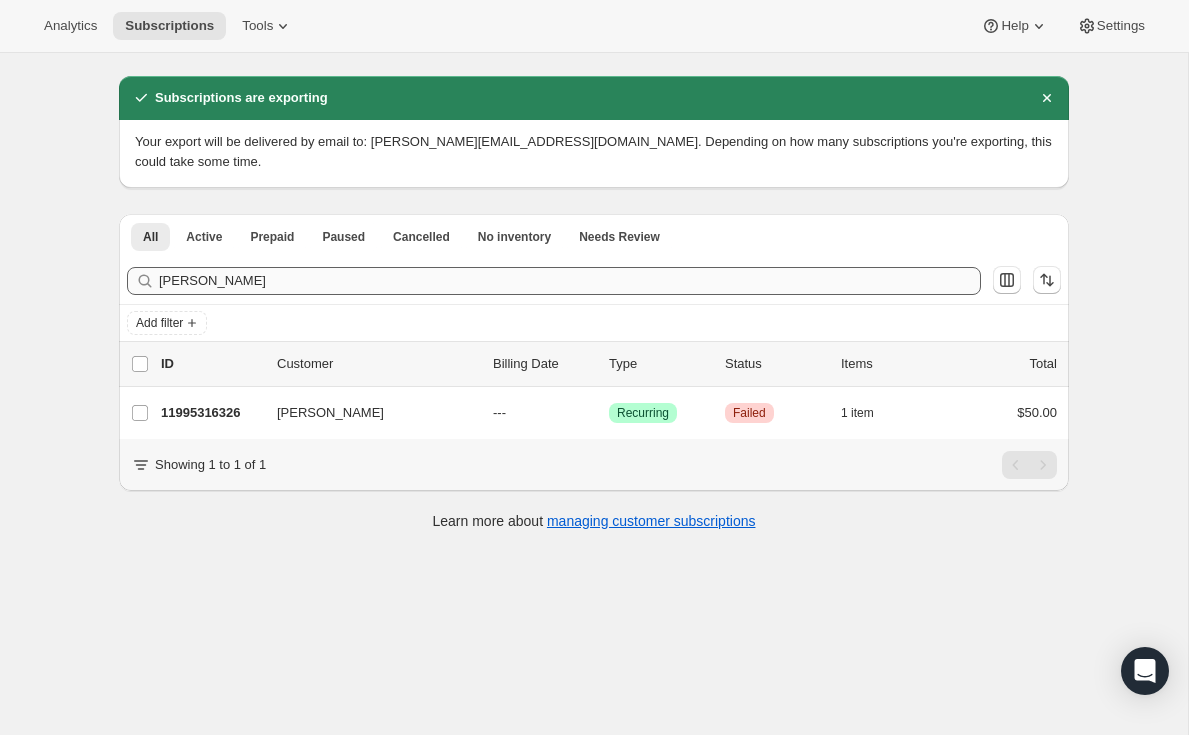 click on "[PERSON_NAME] Clear" at bounding box center (554, 281) 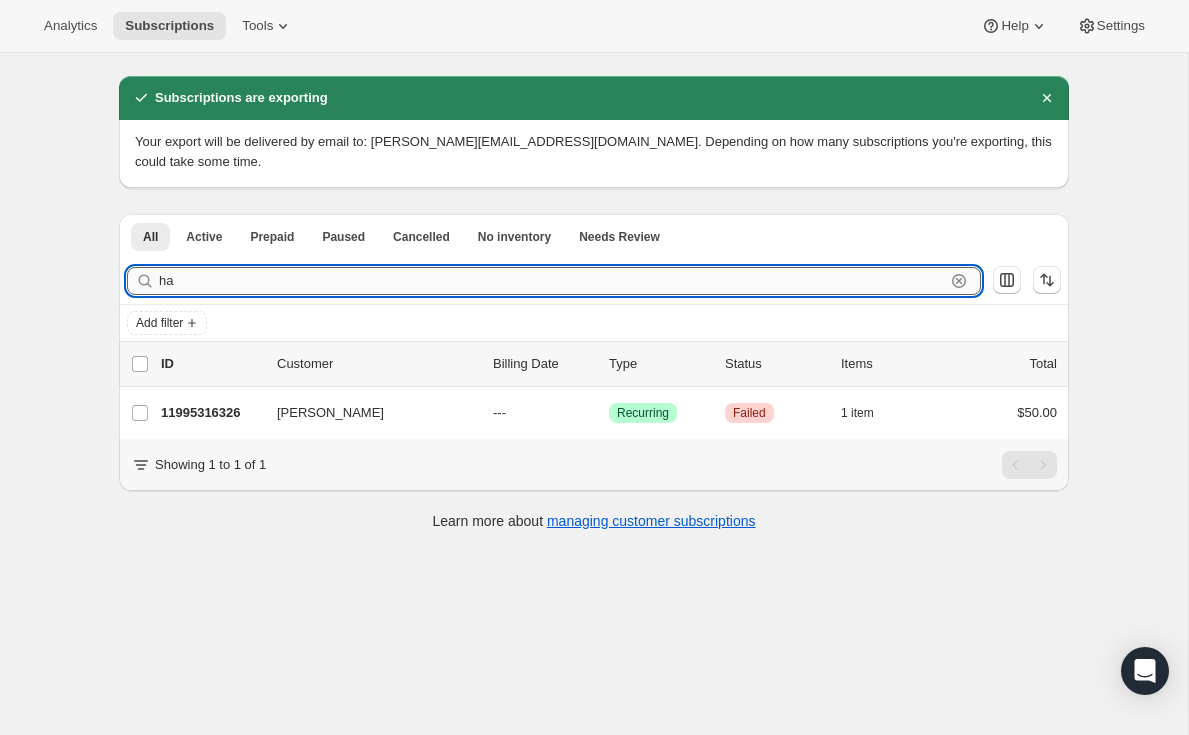 type on "h" 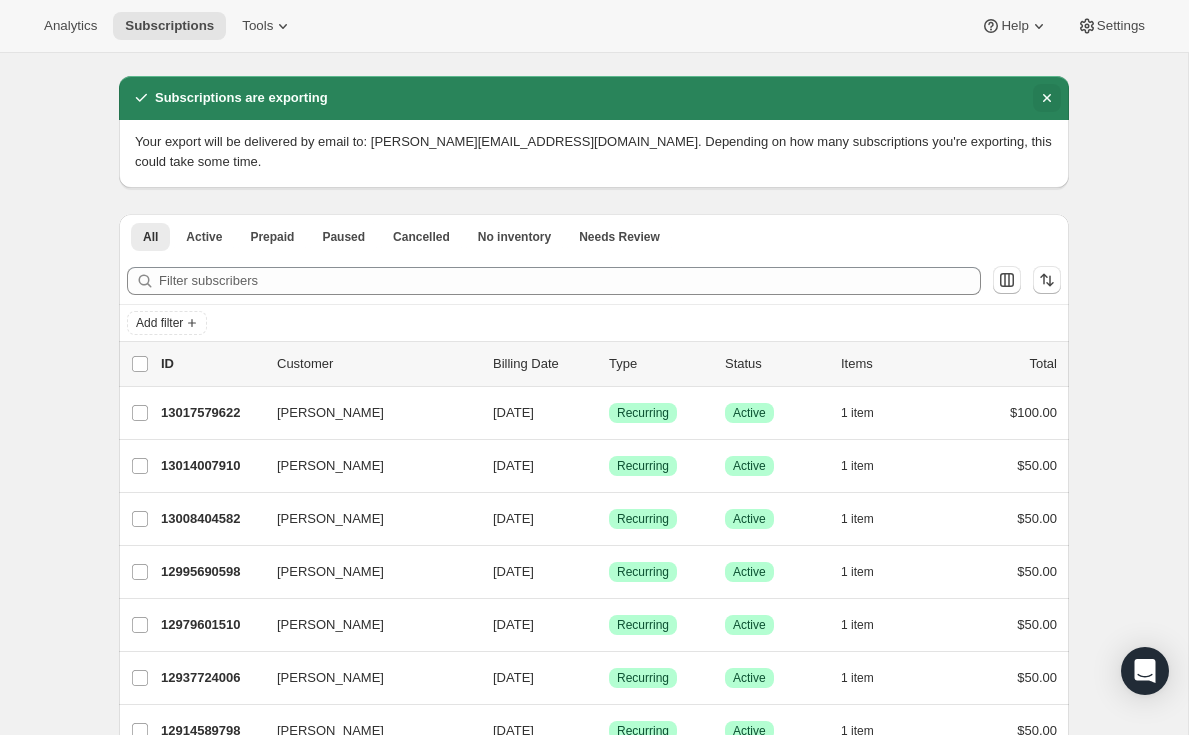 click 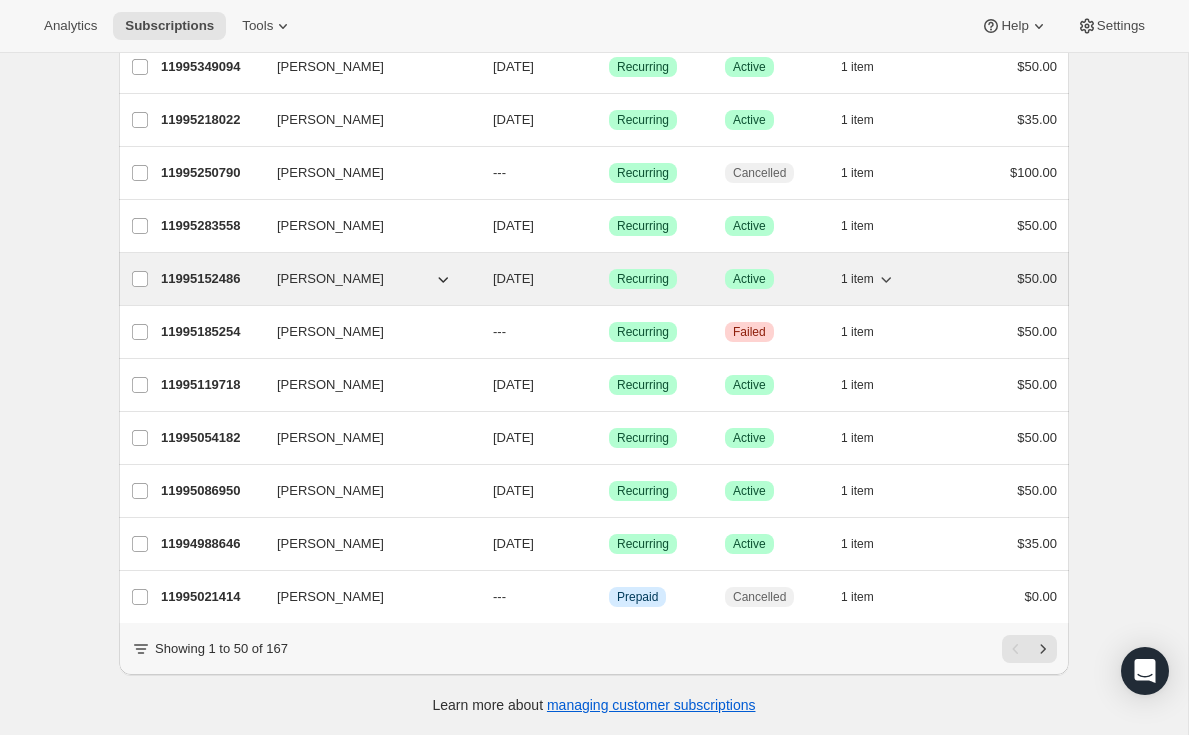 scroll, scrollTop: 2327, scrollLeft: 0, axis: vertical 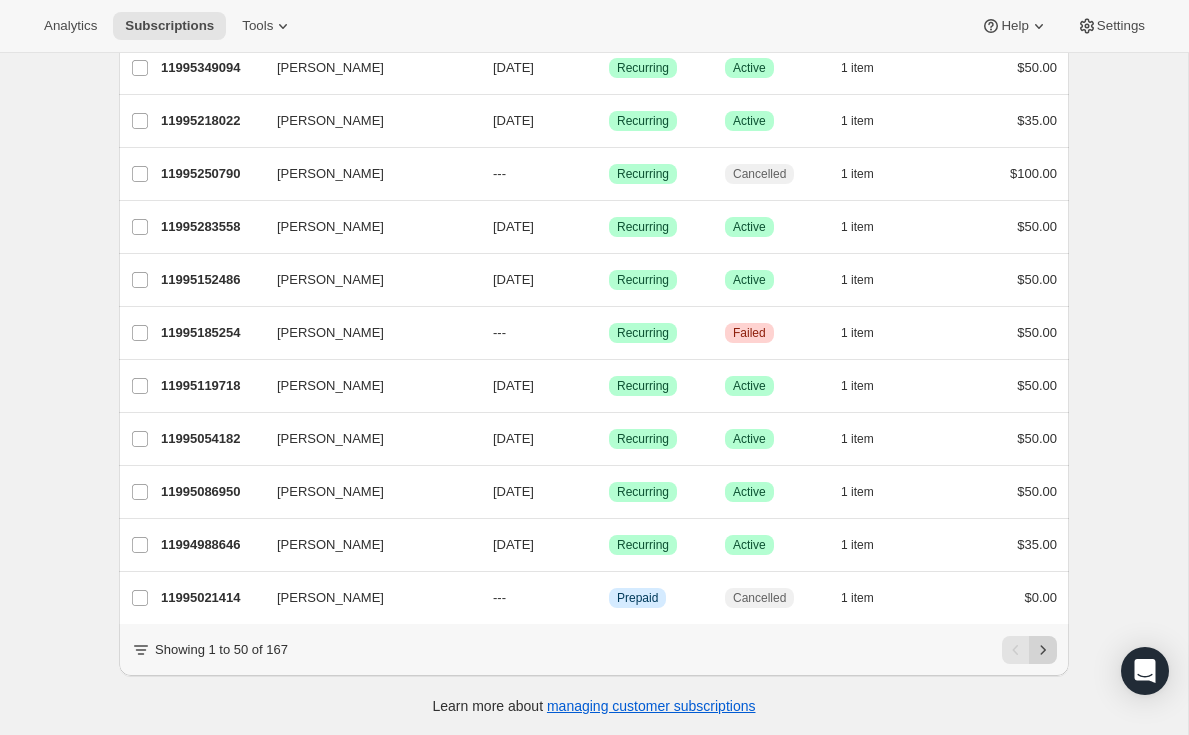 click at bounding box center (1043, 650) 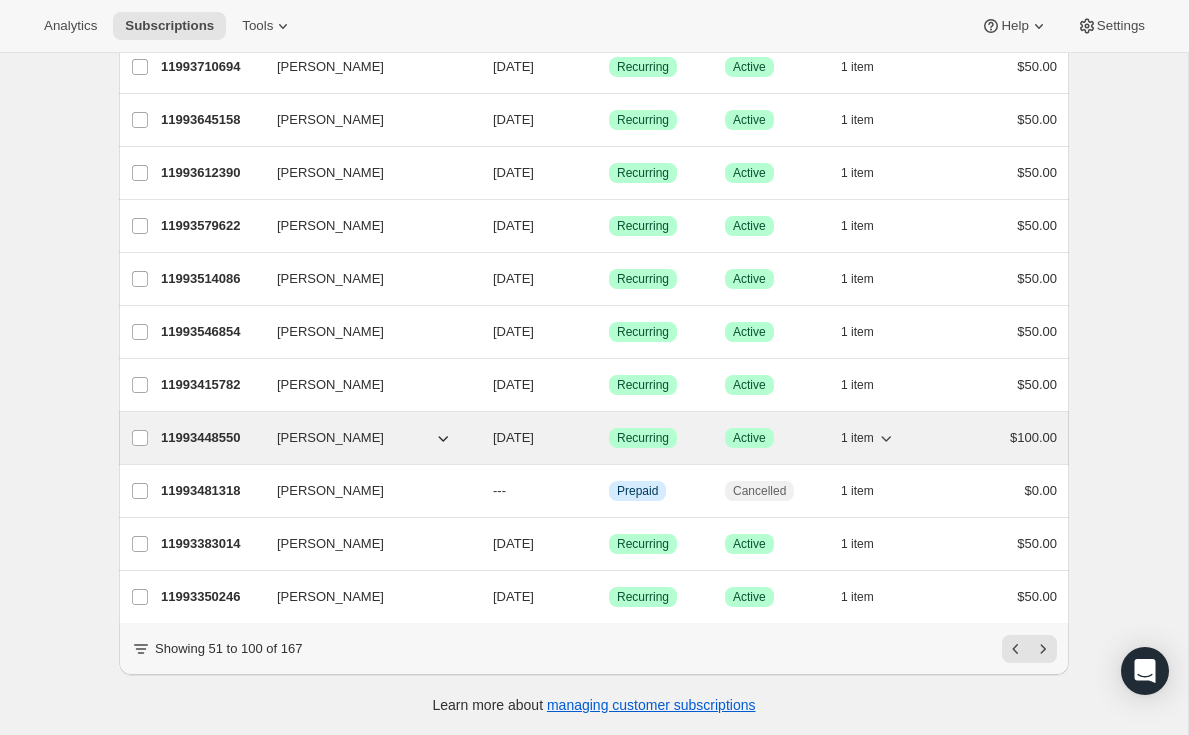 scroll, scrollTop: 2327, scrollLeft: 0, axis: vertical 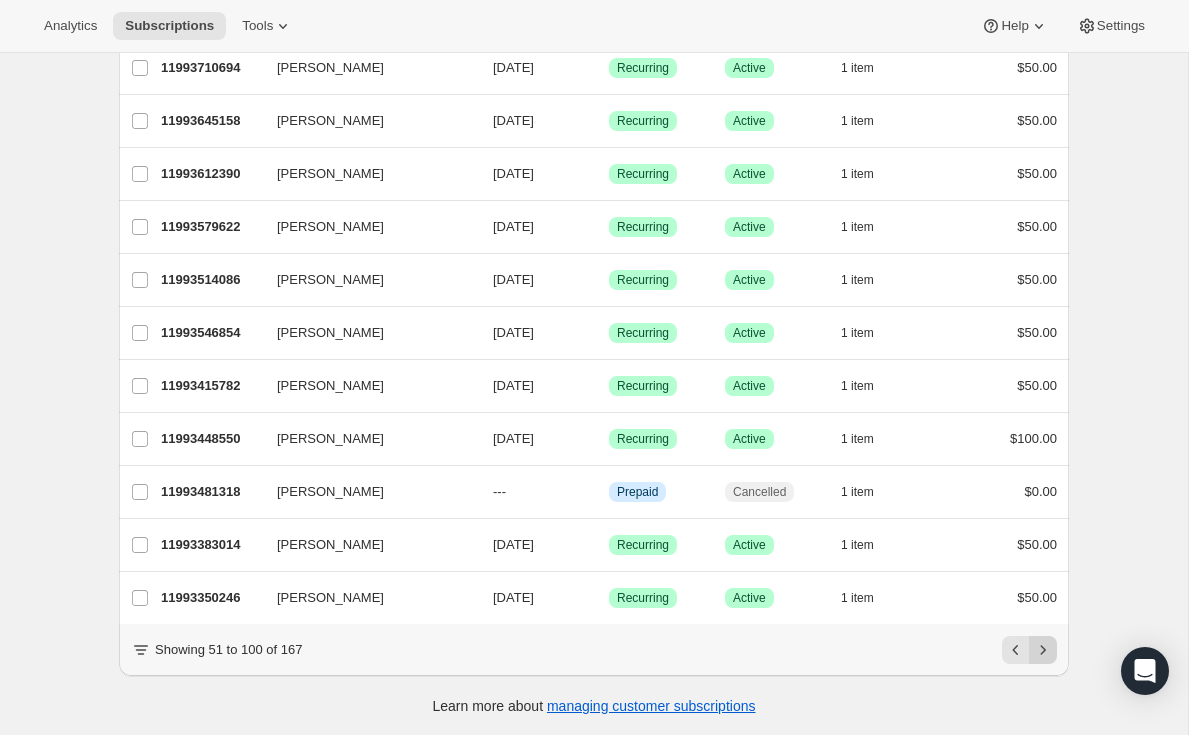 click 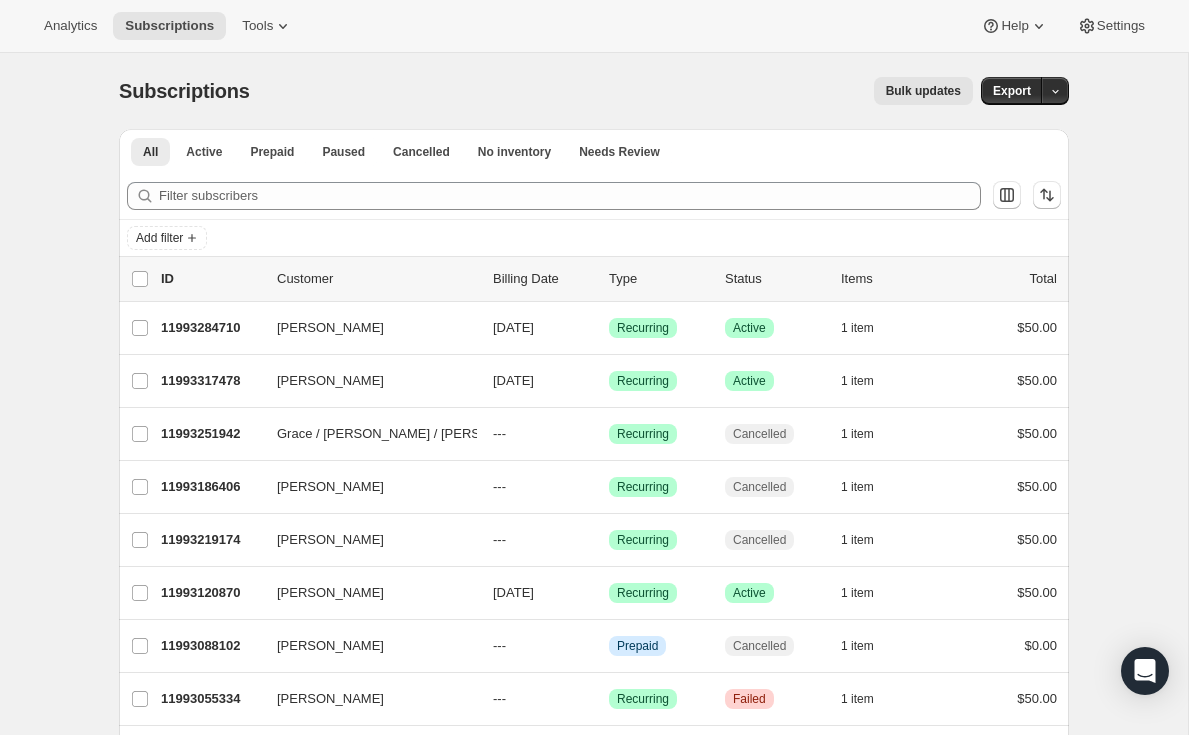 scroll, scrollTop: 0, scrollLeft: 0, axis: both 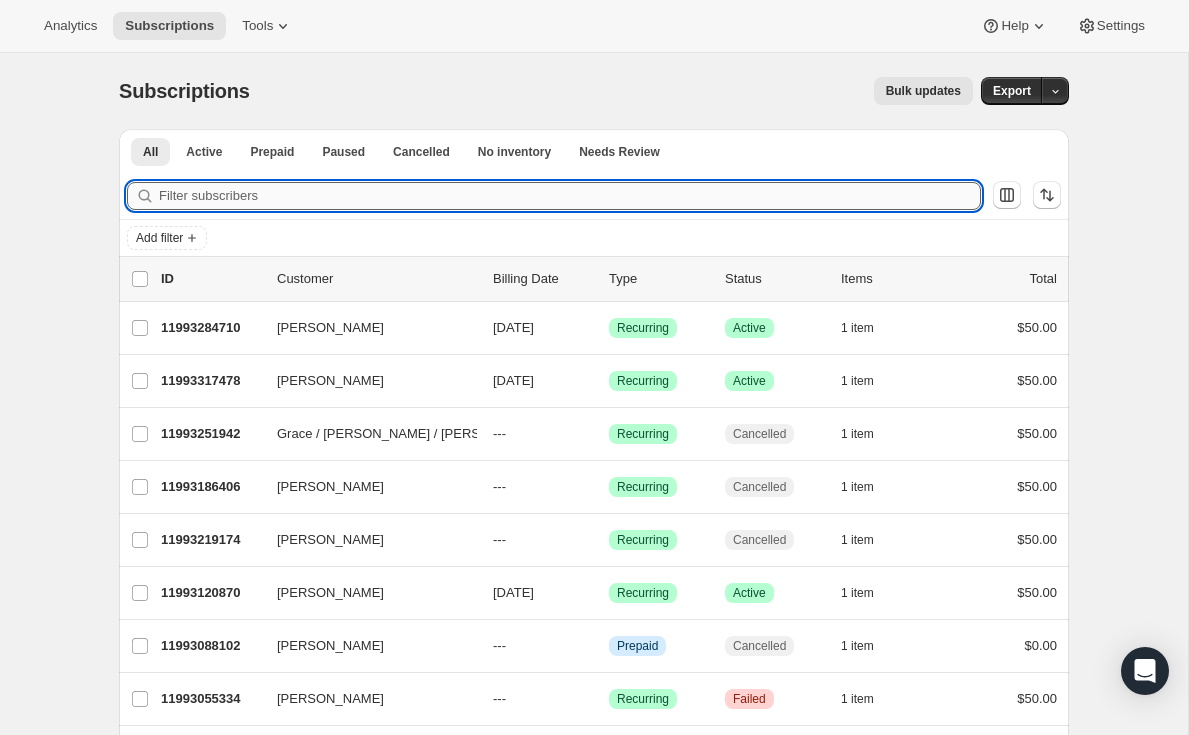 click on "Filter subscribers" at bounding box center [570, 196] 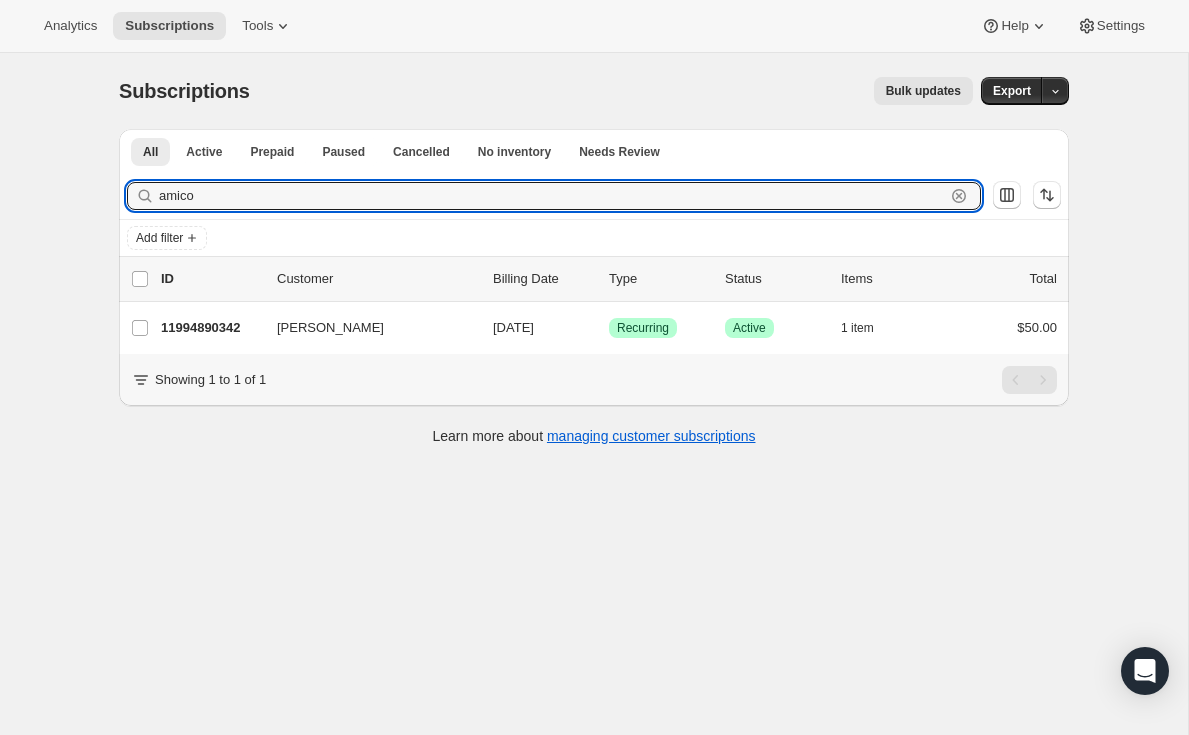 drag, startPoint x: 276, startPoint y: 199, endPoint x: 56, endPoint y: 199, distance: 220 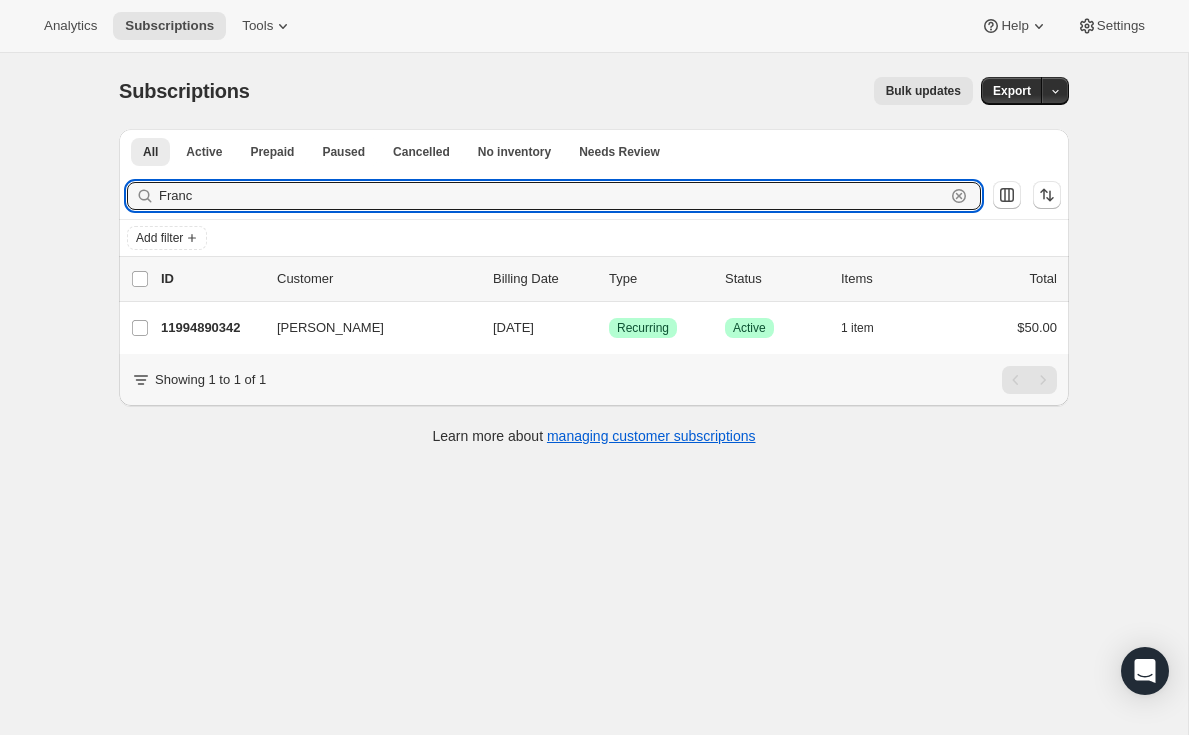 type on "[PERSON_NAME]" 